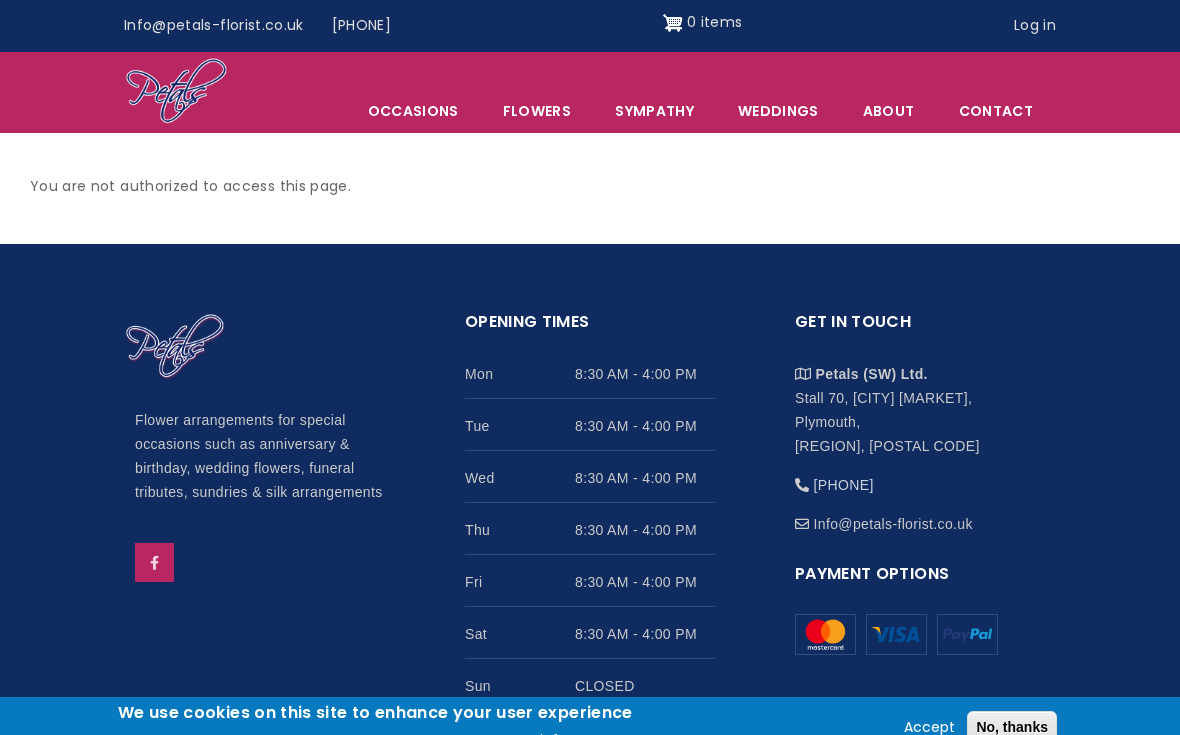 scroll, scrollTop: 0, scrollLeft: 0, axis: both 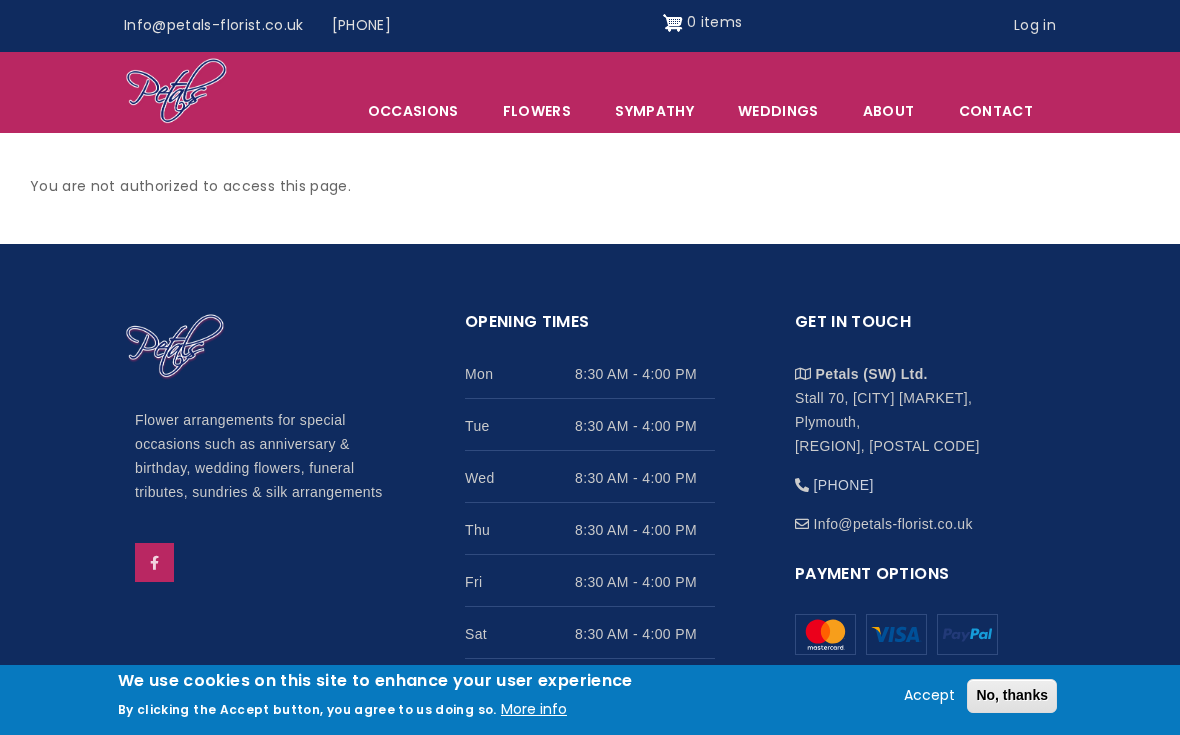 click on "Flowers" at bounding box center (537, 111) 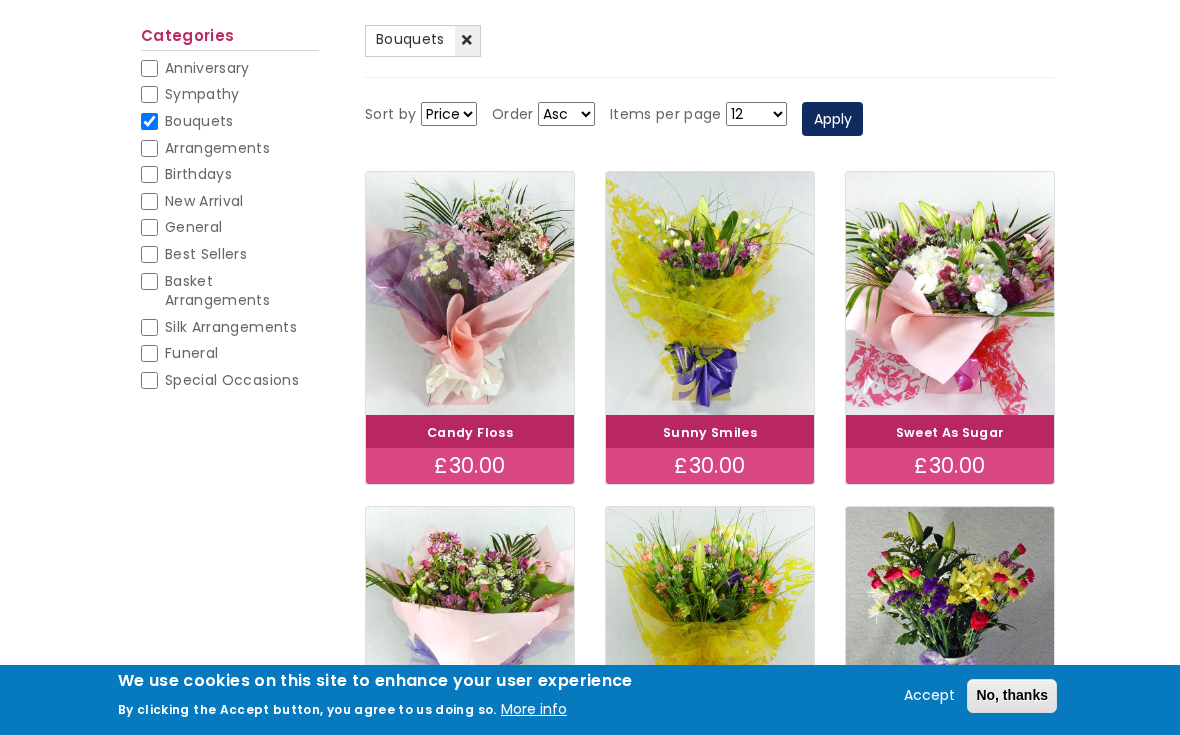 scroll, scrollTop: 232, scrollLeft: 0, axis: vertical 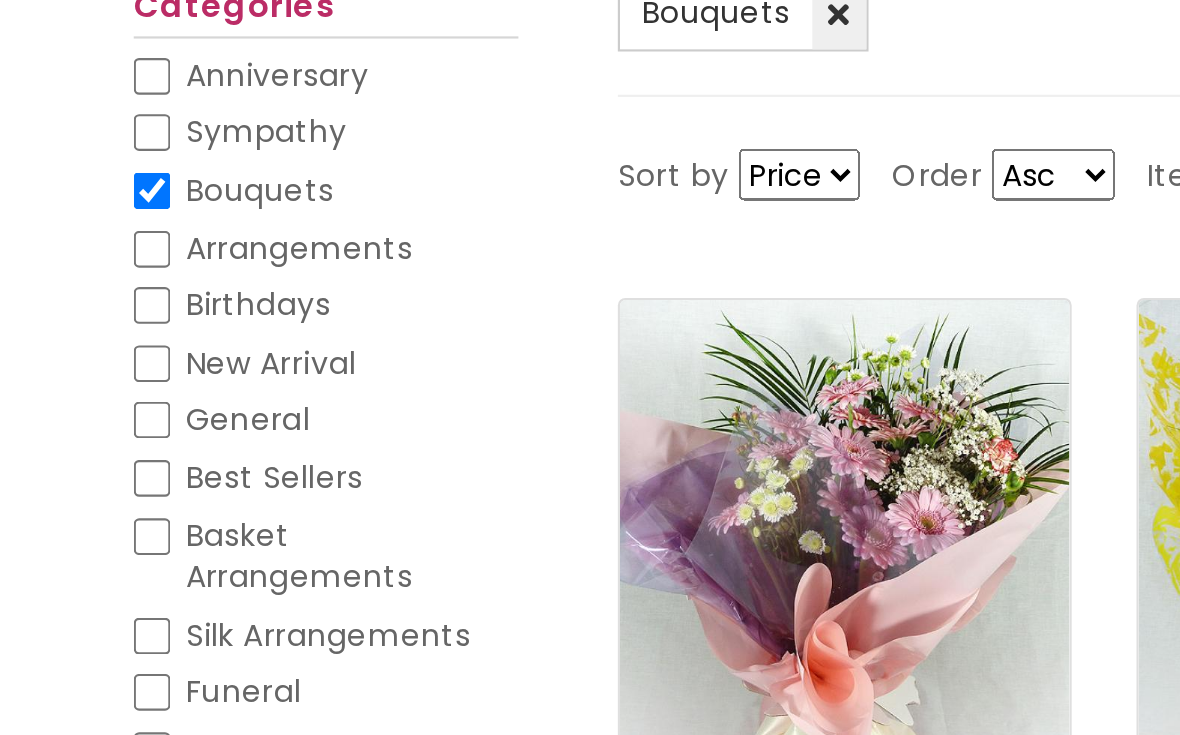 click on "Arrangements" at bounding box center [149, 160] 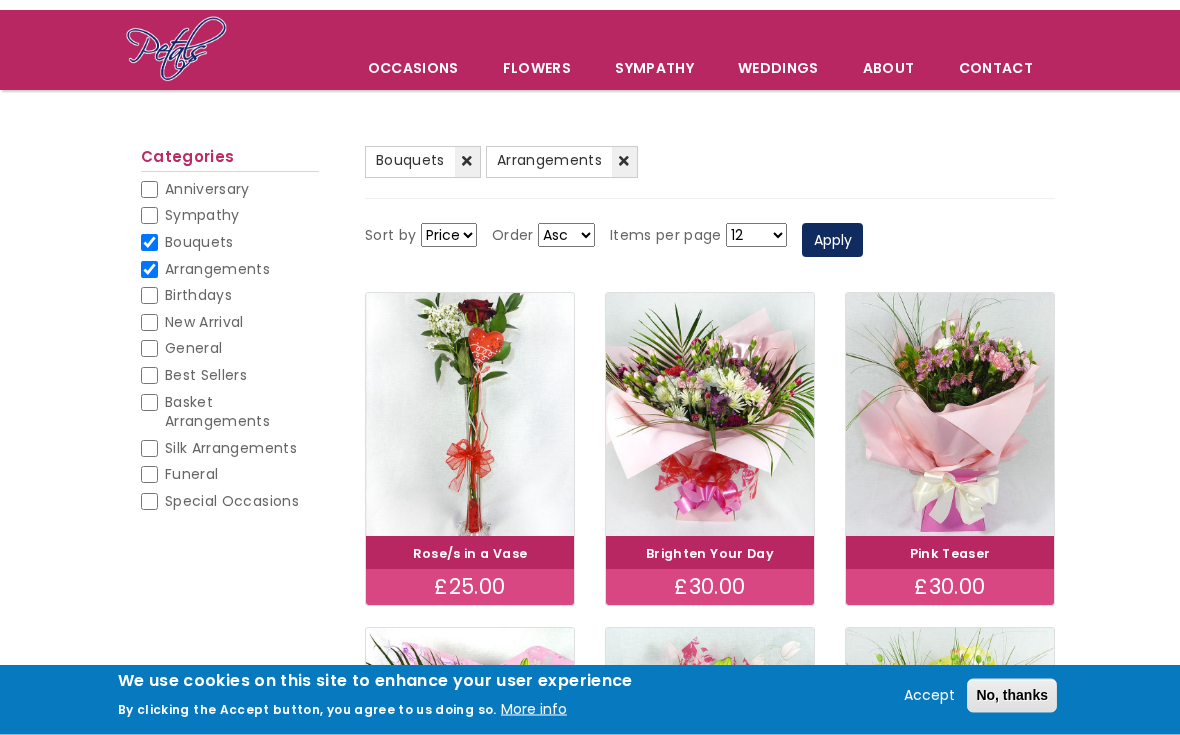 scroll, scrollTop: 112, scrollLeft: 0, axis: vertical 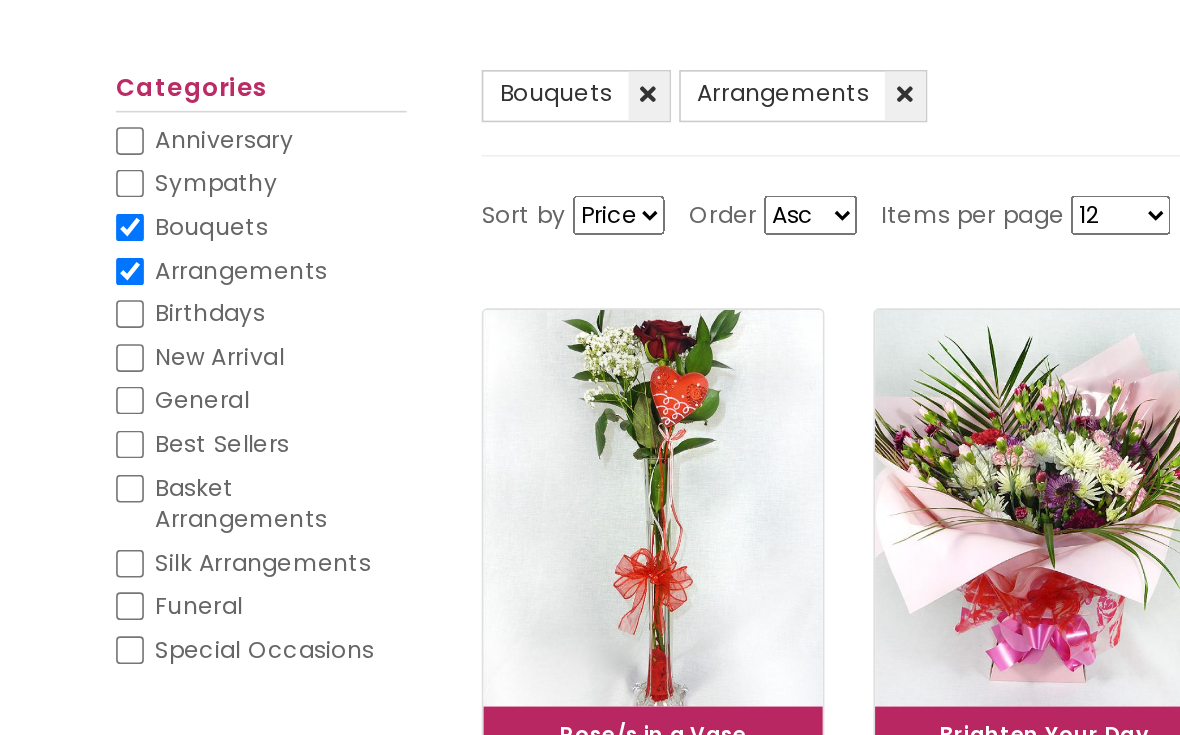 click on "Bouquets" at bounding box center (199, 253) 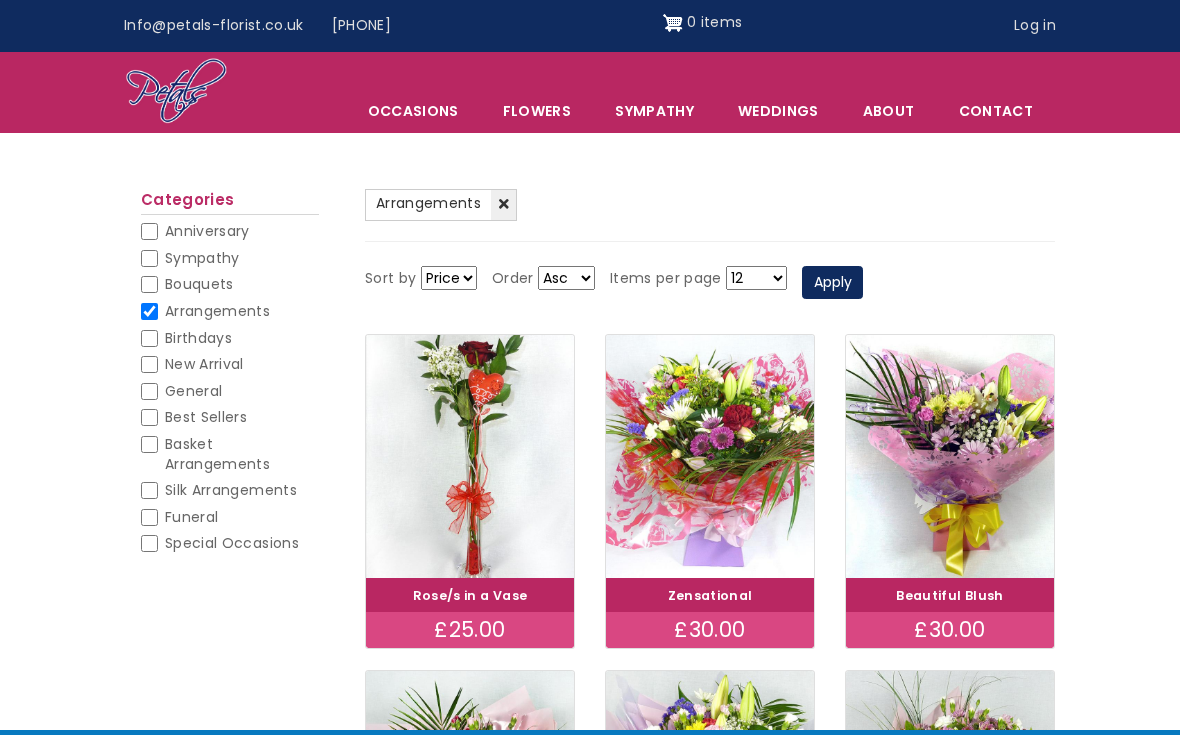 scroll, scrollTop: 0, scrollLeft: 0, axis: both 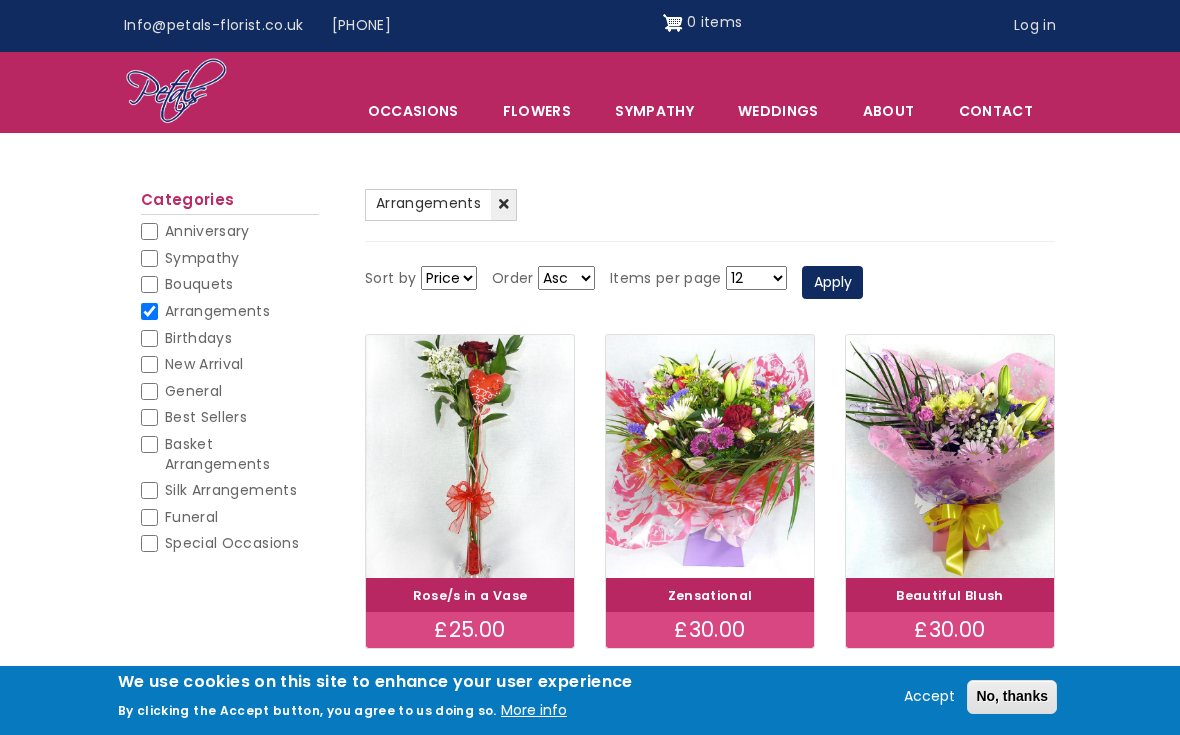click on "Arrangements" at bounding box center (149, 311) 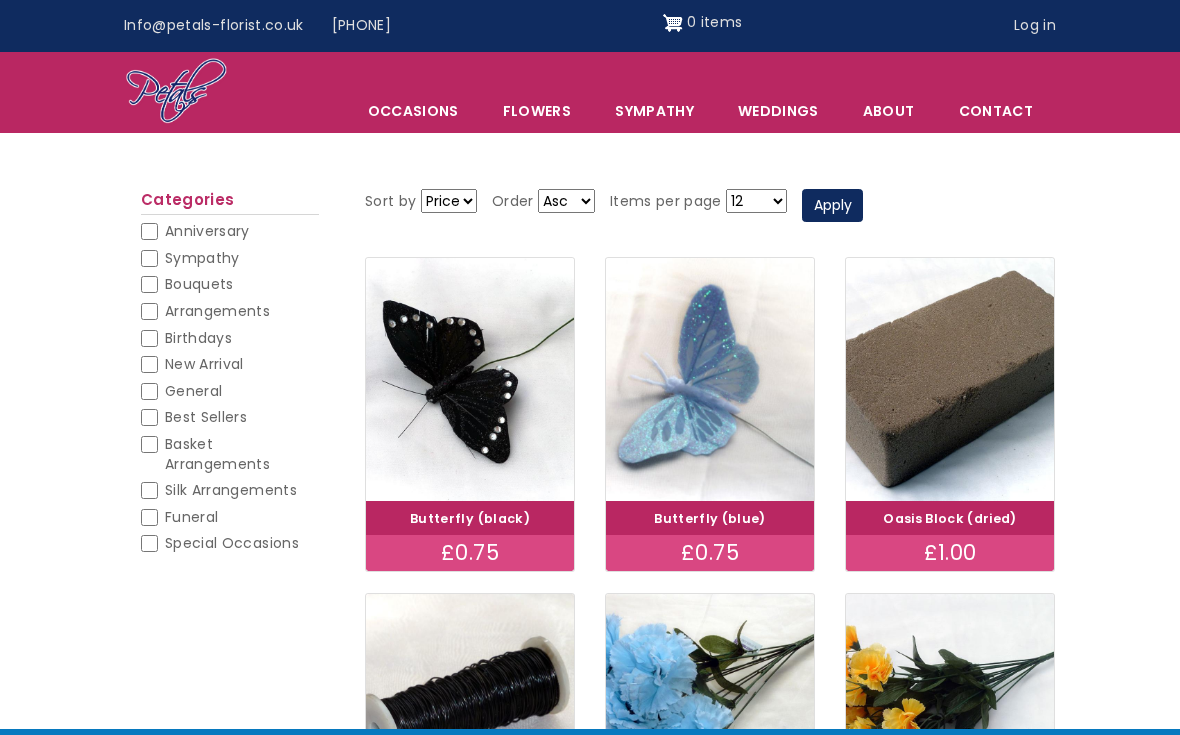 scroll, scrollTop: 0, scrollLeft: 0, axis: both 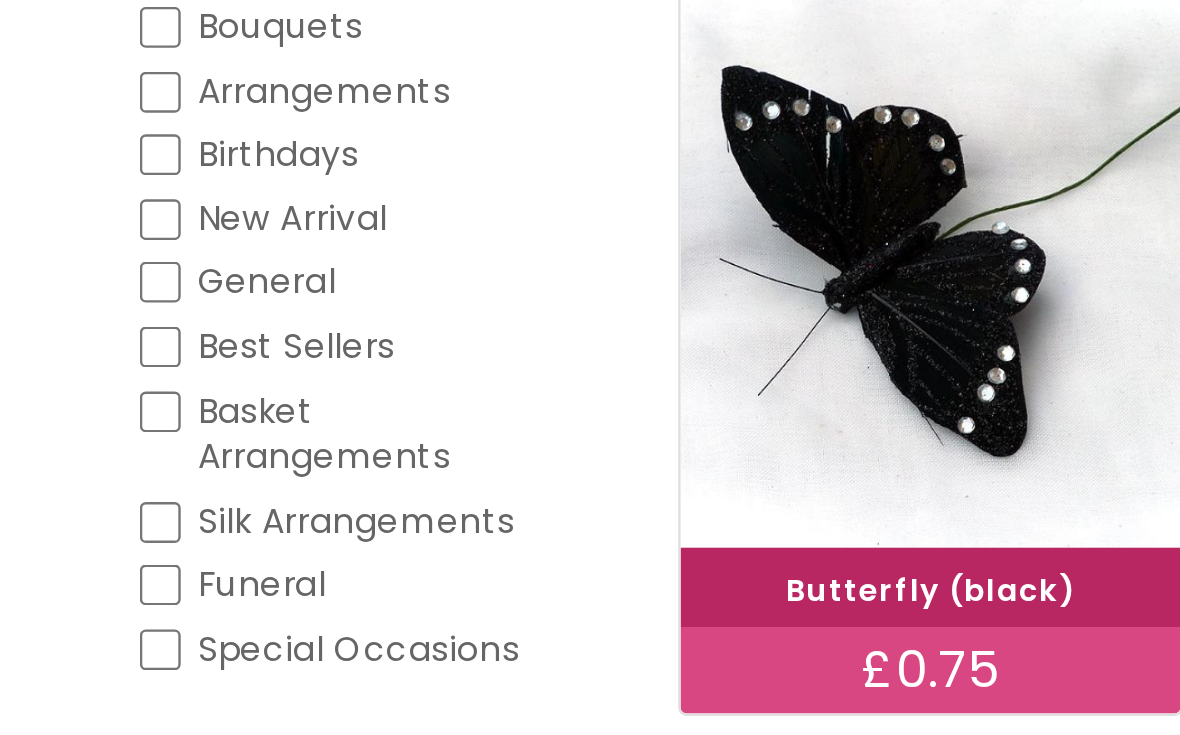 click on "Basket Arrangements" at bounding box center (149, 525) 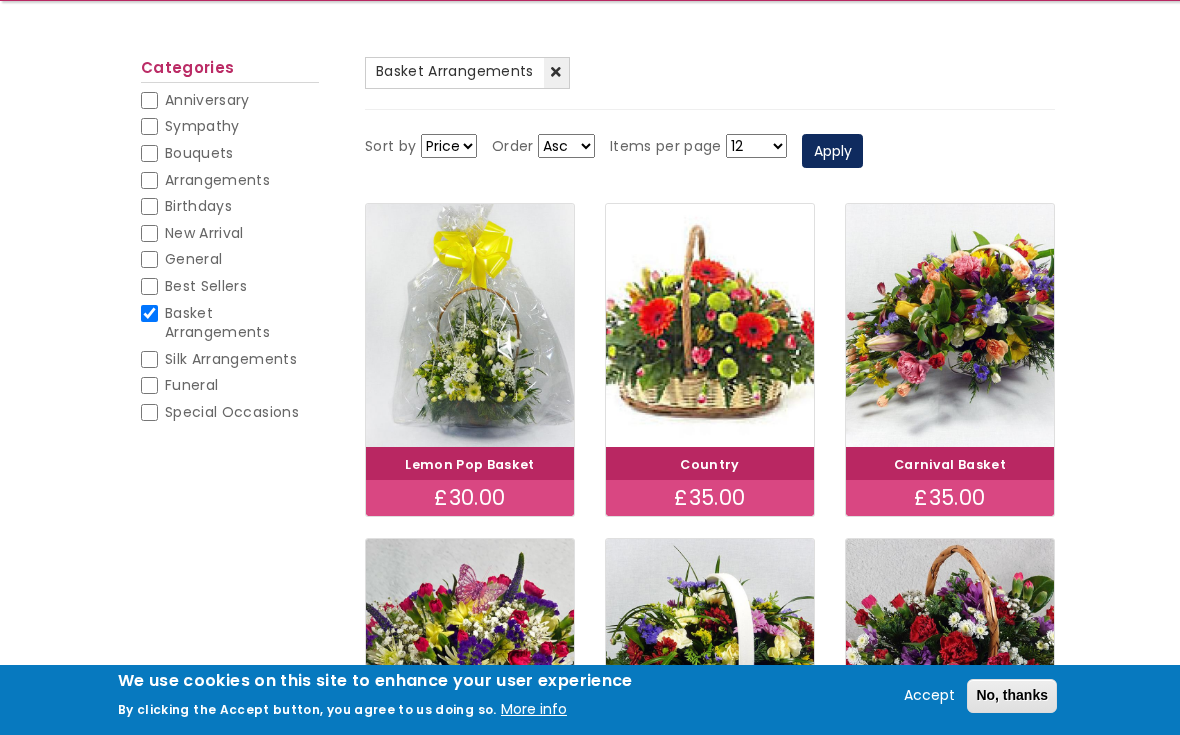 scroll, scrollTop: 211, scrollLeft: 0, axis: vertical 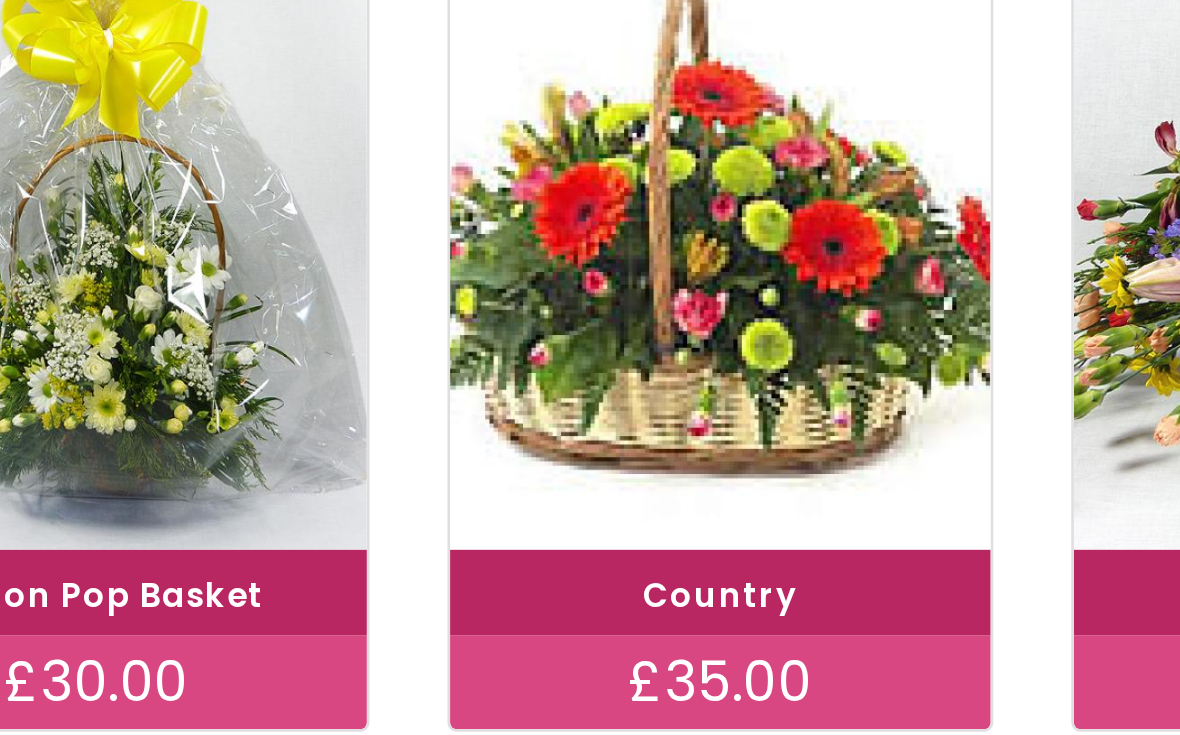 click on "Country" at bounding box center [710, 464] 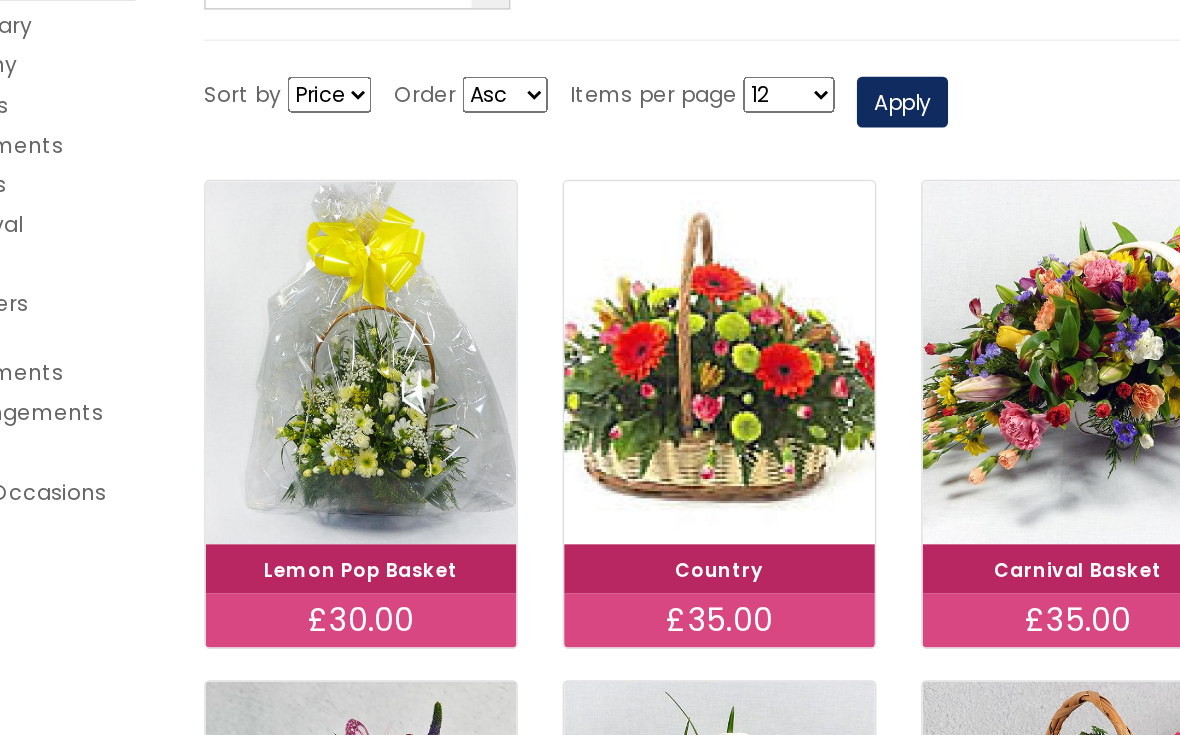 click at bounding box center [710, 326] 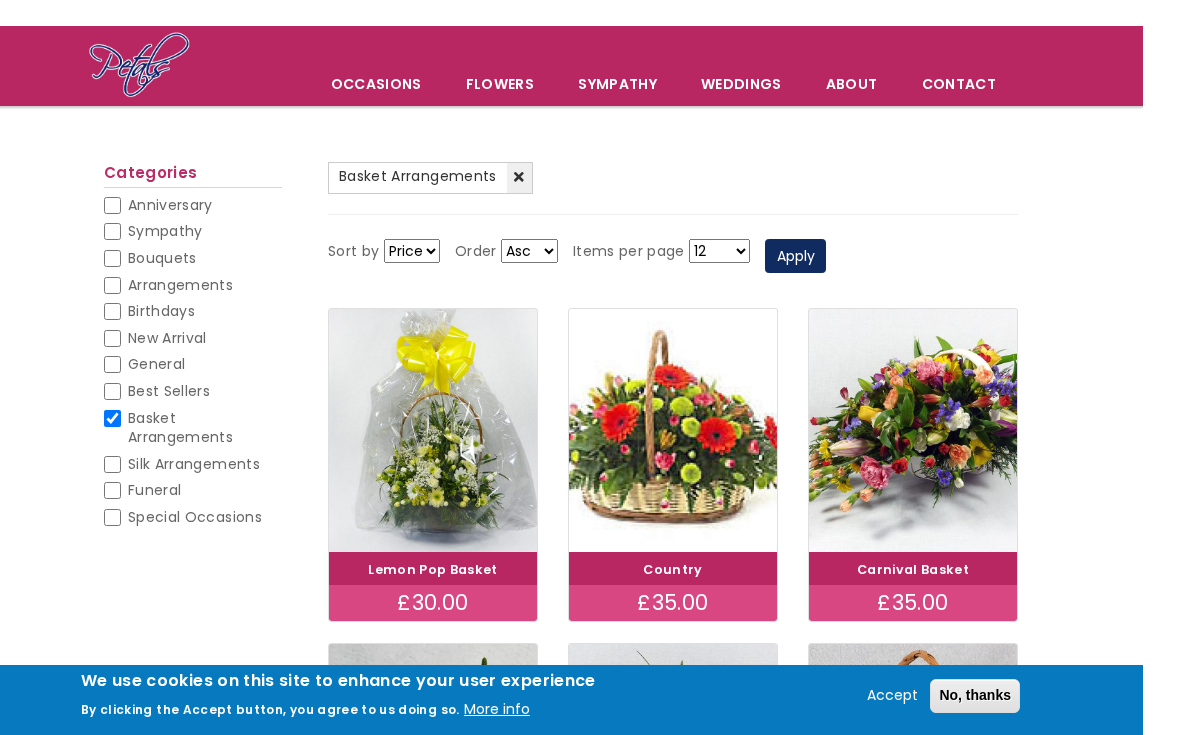 scroll, scrollTop: 110, scrollLeft: 0, axis: vertical 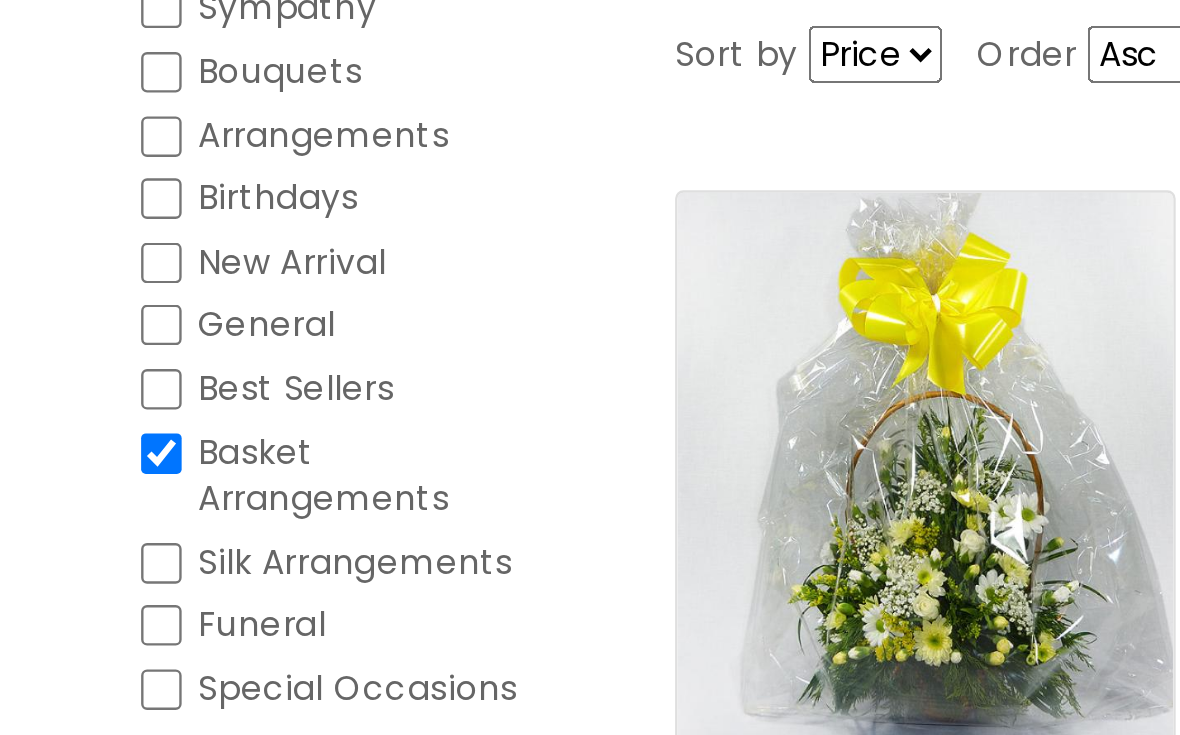 click on "Basket Arrangements" at bounding box center (149, 415) 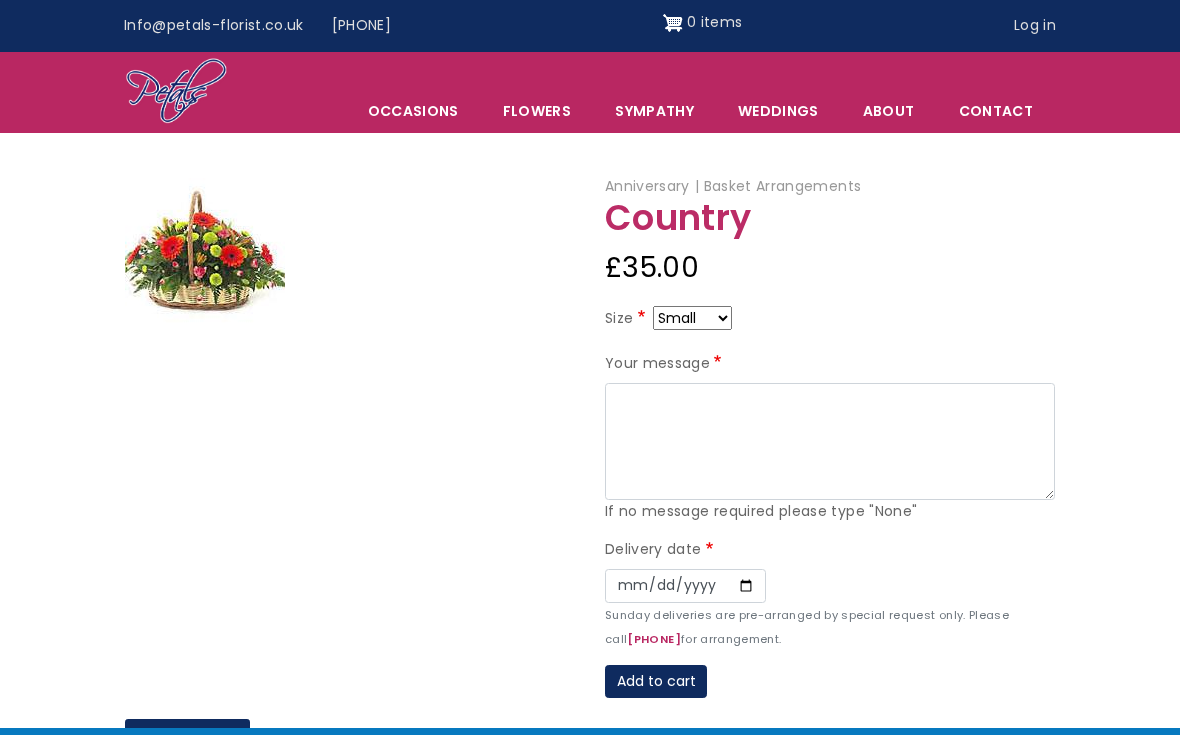 scroll, scrollTop: 0, scrollLeft: 0, axis: both 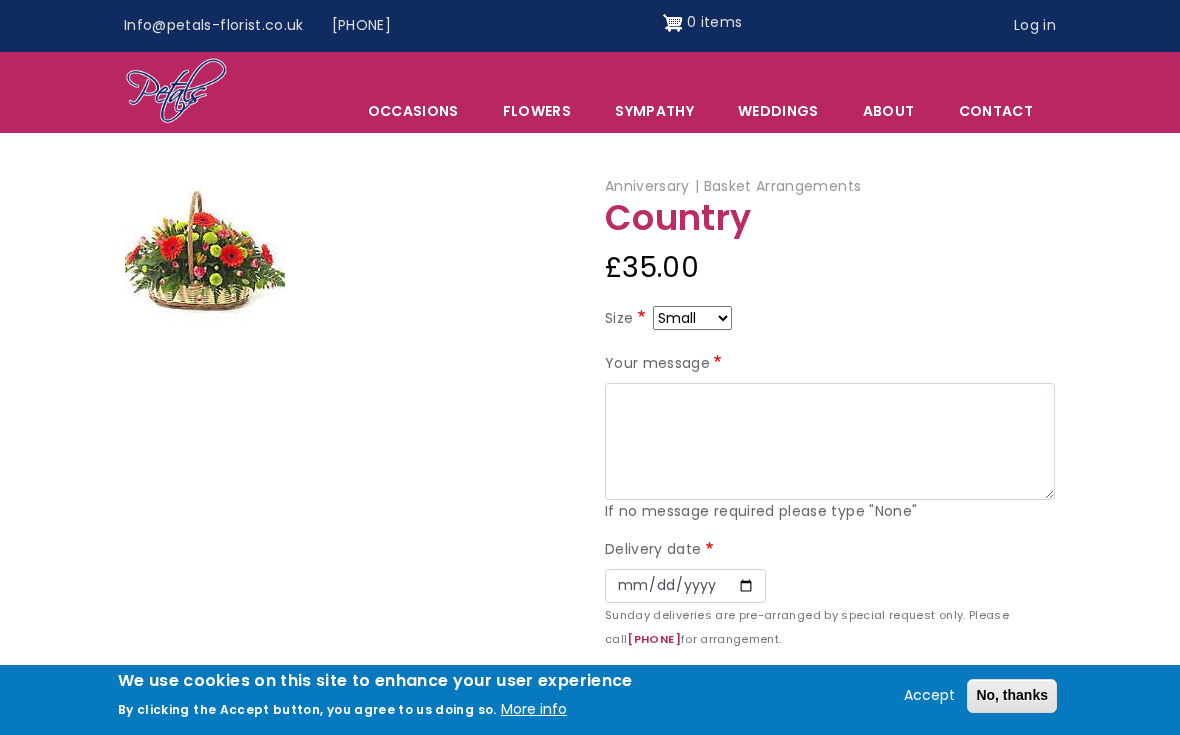 click on "Small Medium Large" at bounding box center [692, 318] 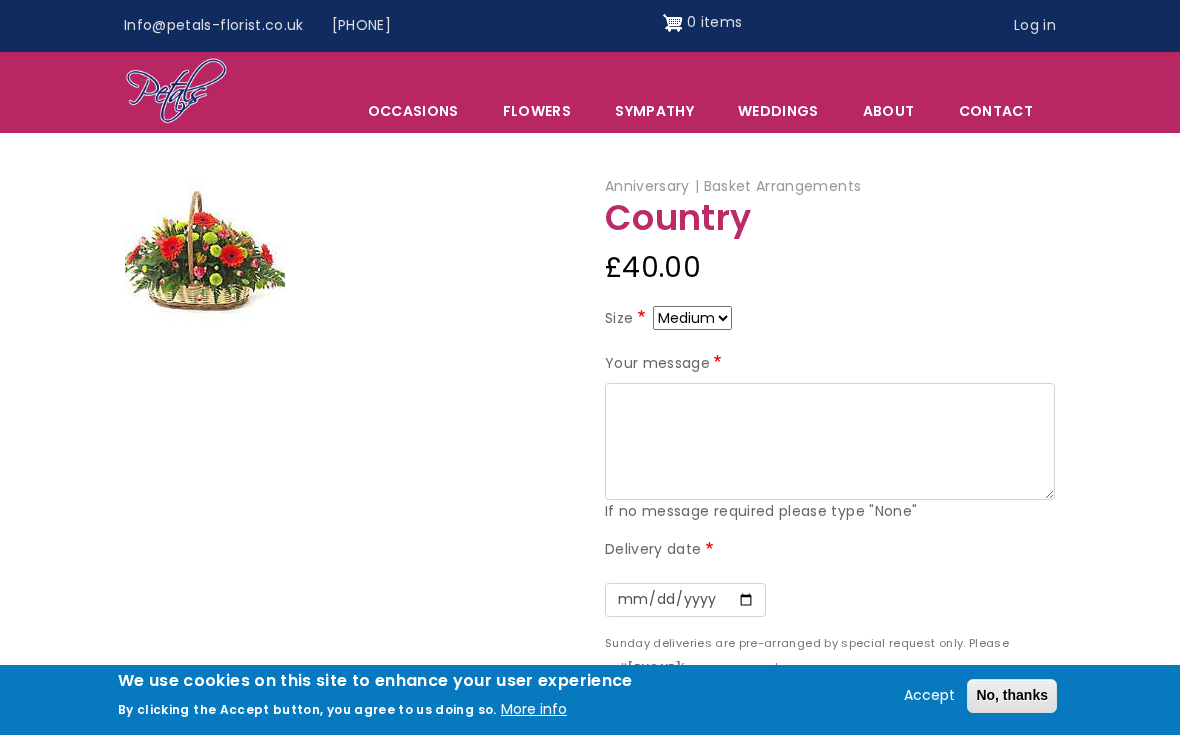 click on "Small Medium Large" at bounding box center [692, 318] 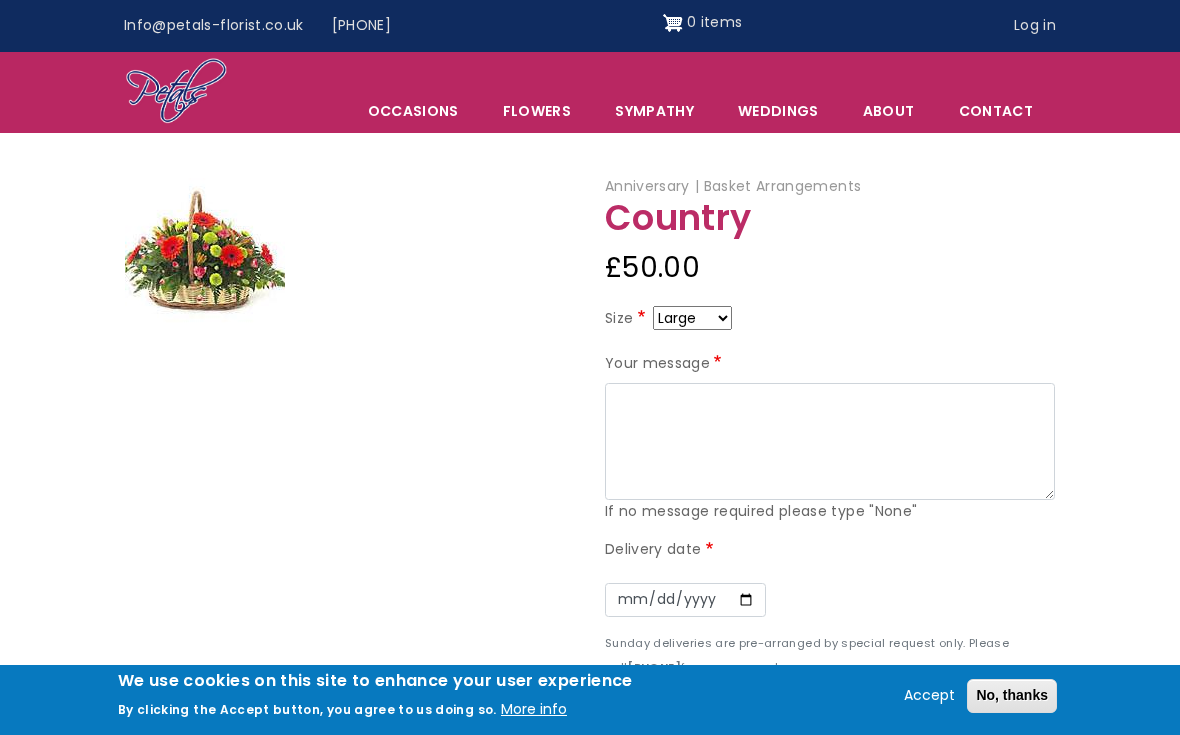 click at bounding box center [205, 253] 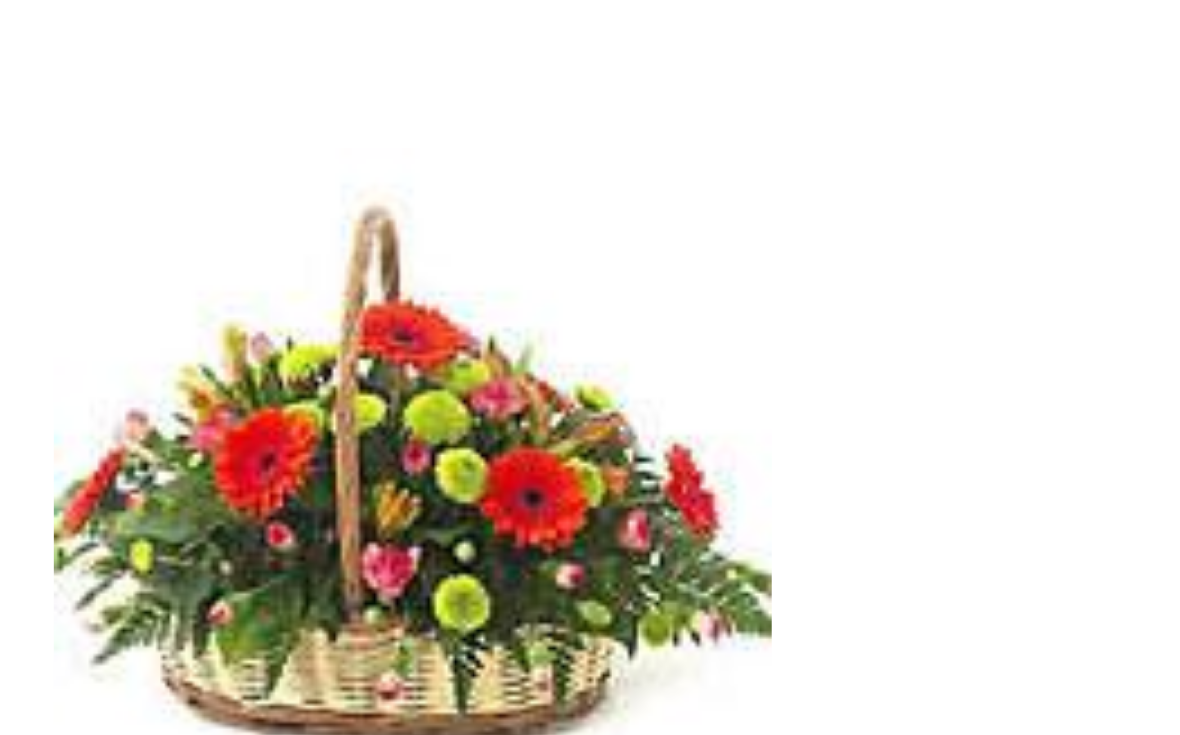 click at bounding box center (205, 334) 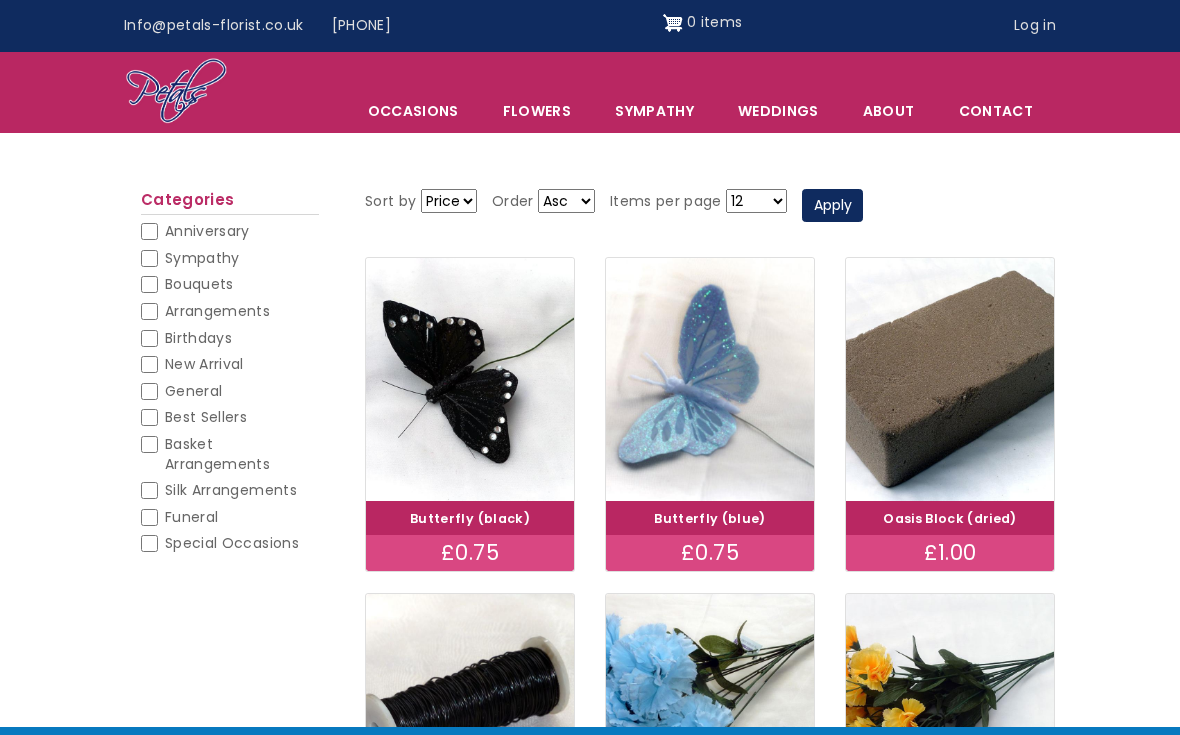 scroll, scrollTop: 0, scrollLeft: 0, axis: both 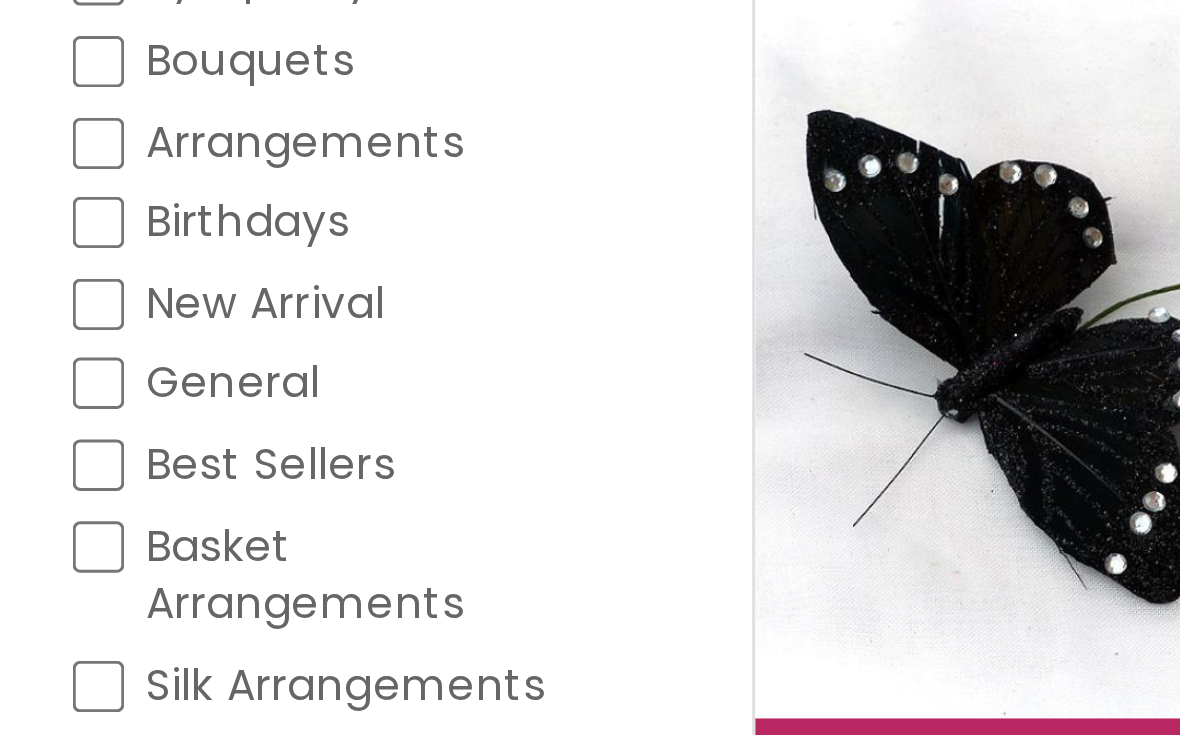 click on "Best Sellers" at bounding box center [149, 498] 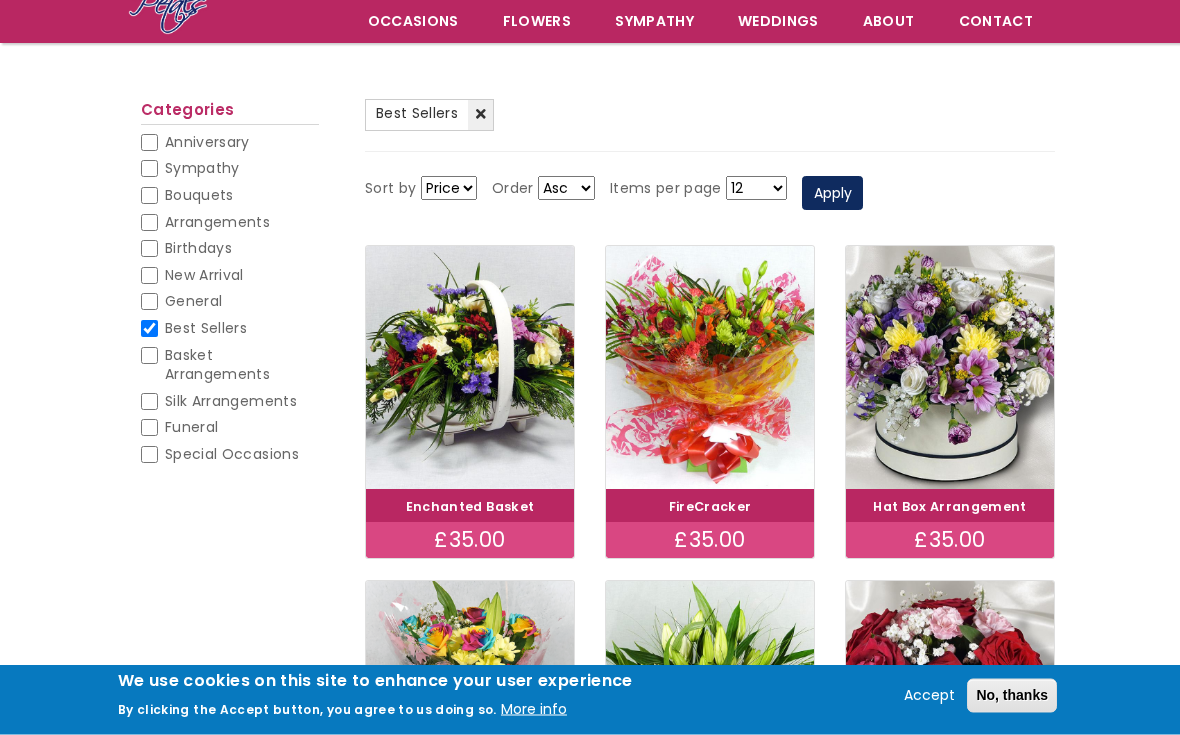 scroll, scrollTop: 169, scrollLeft: 0, axis: vertical 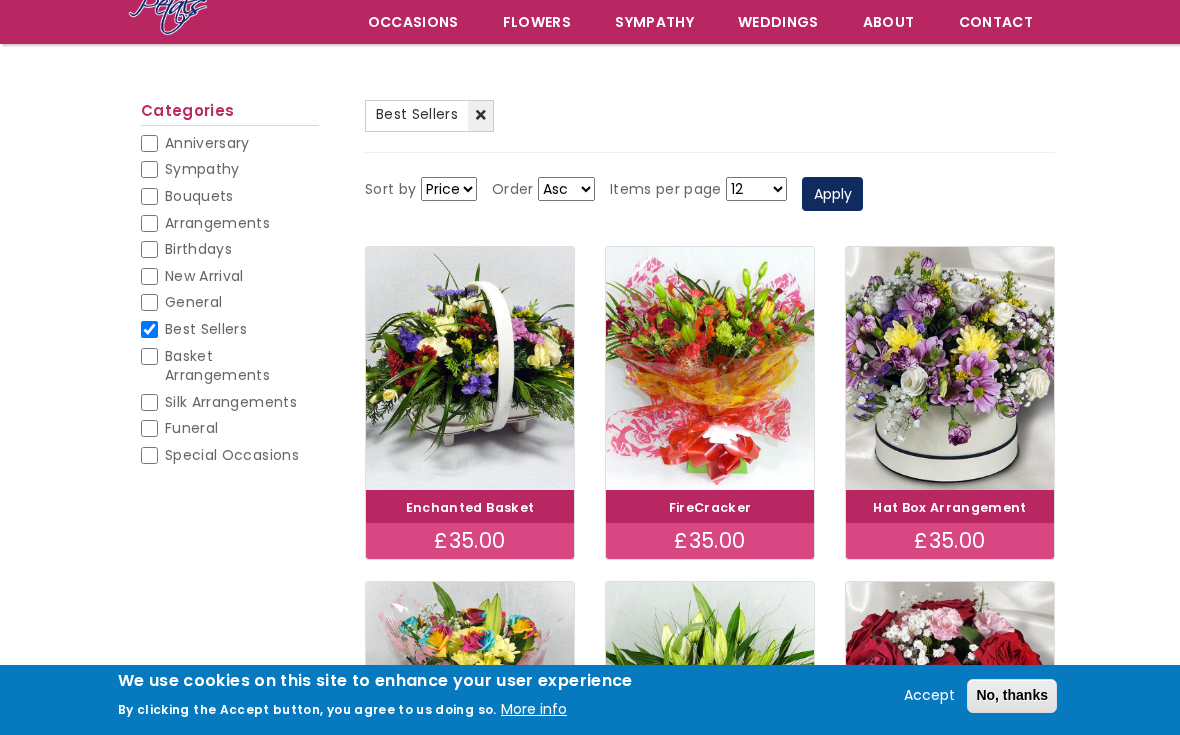 click at bounding box center [470, 368] 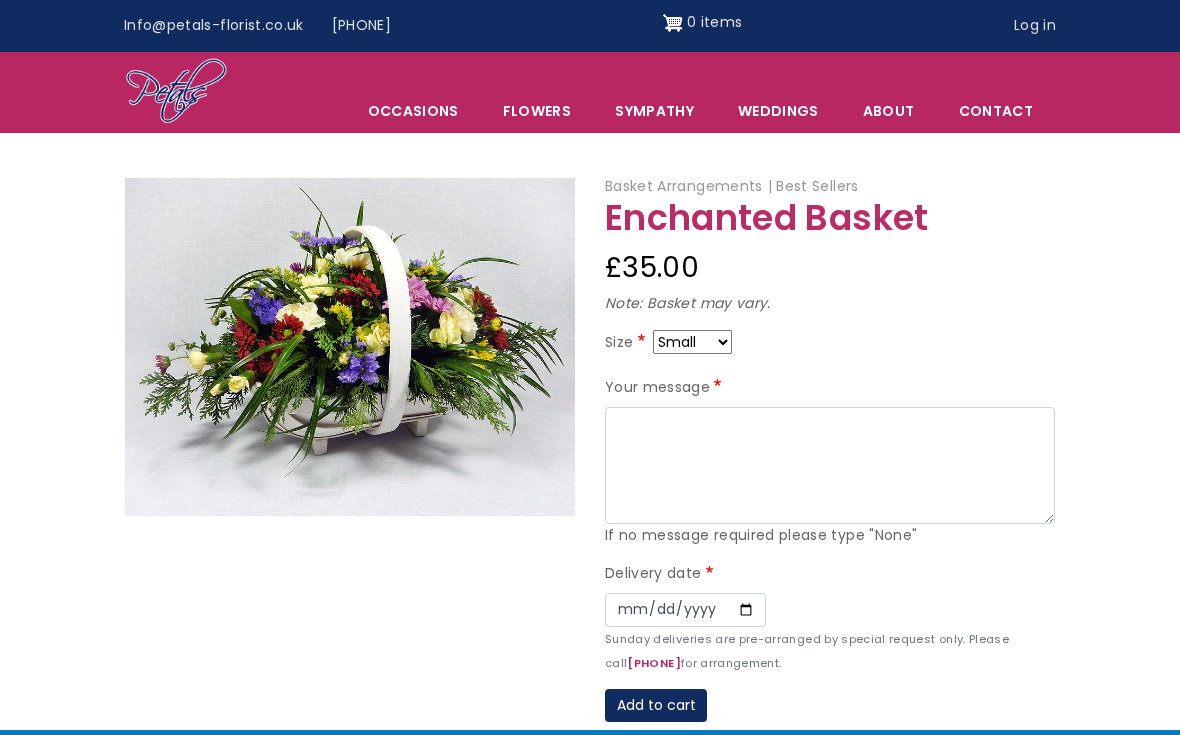 scroll, scrollTop: 0, scrollLeft: 0, axis: both 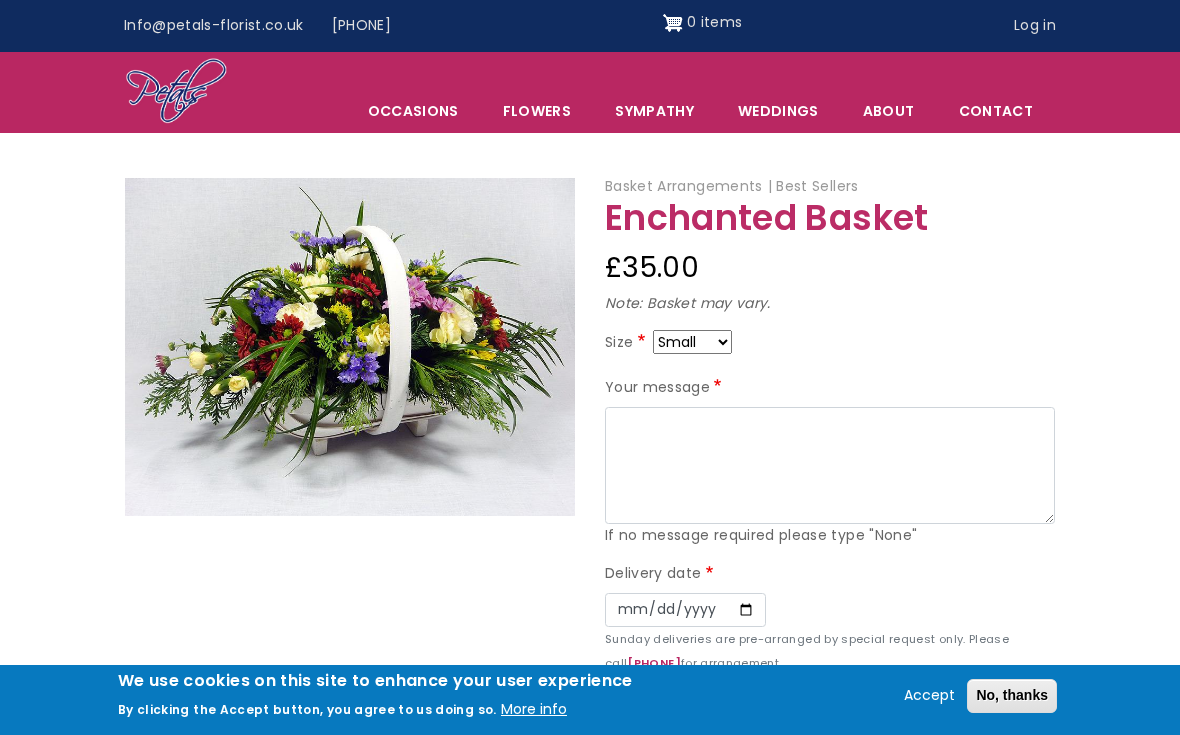 click on "Small Medium Large" at bounding box center (692, 342) 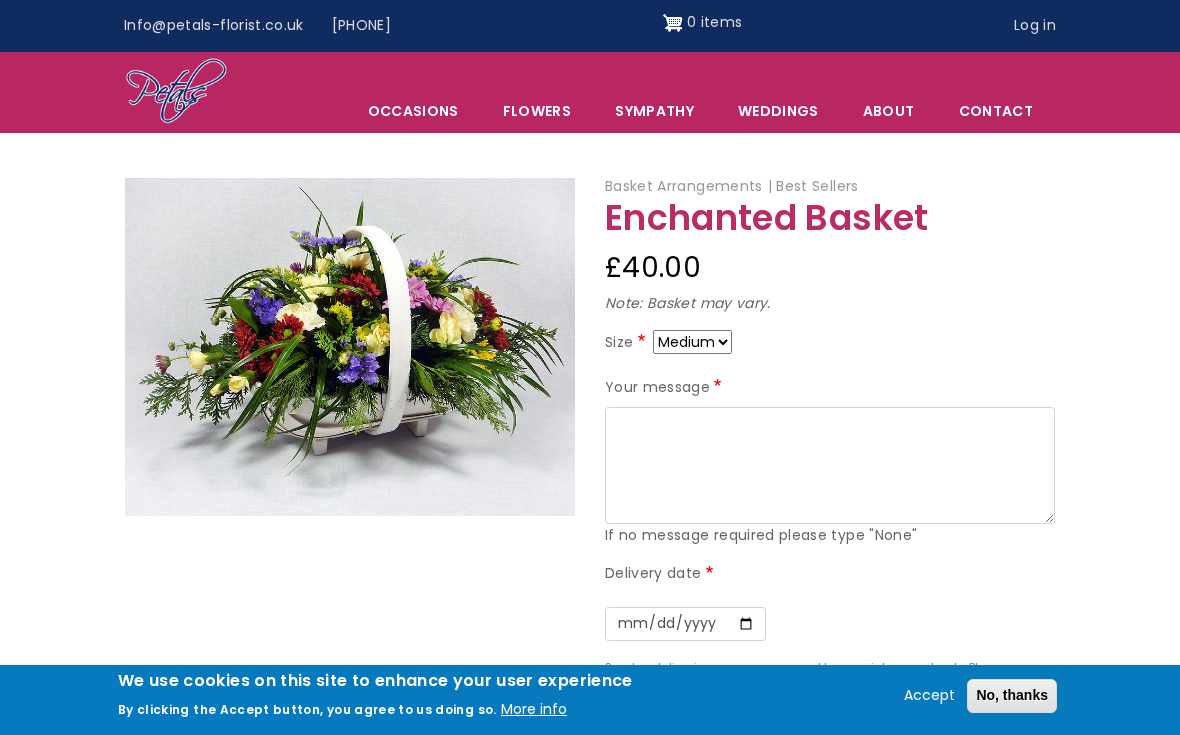 click on "Small Medium Large" at bounding box center (692, 342) 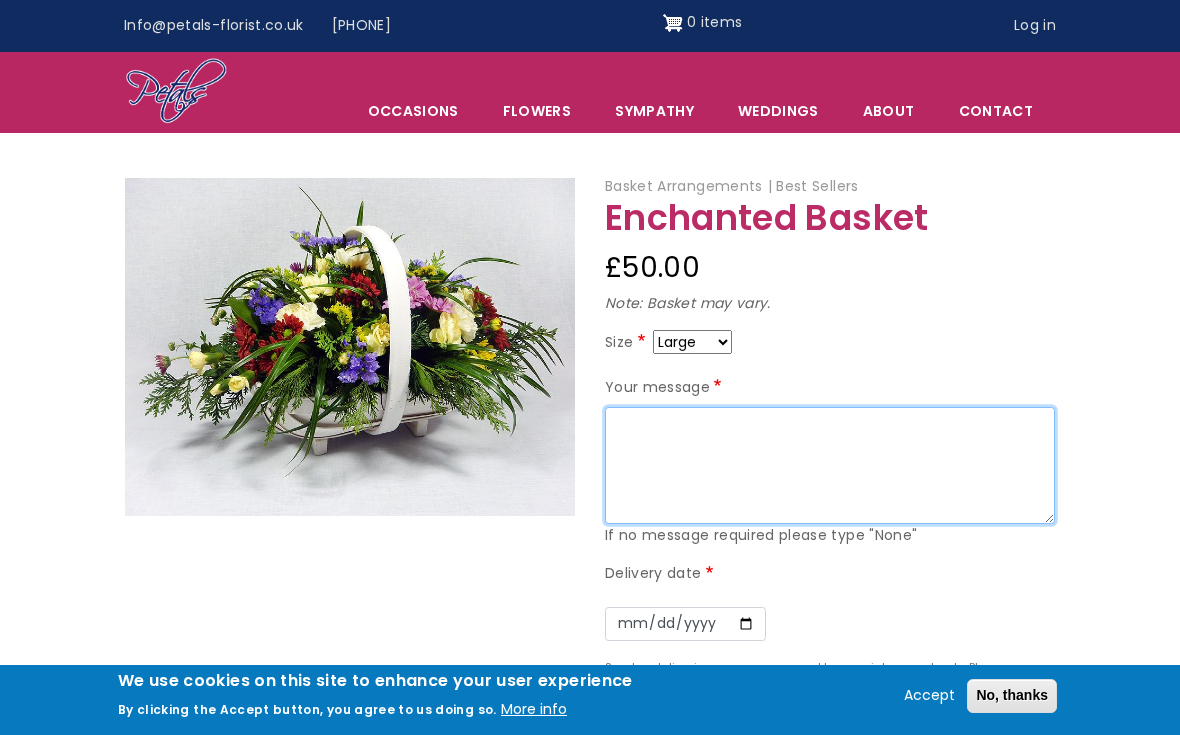click on "Your message" at bounding box center [830, 466] 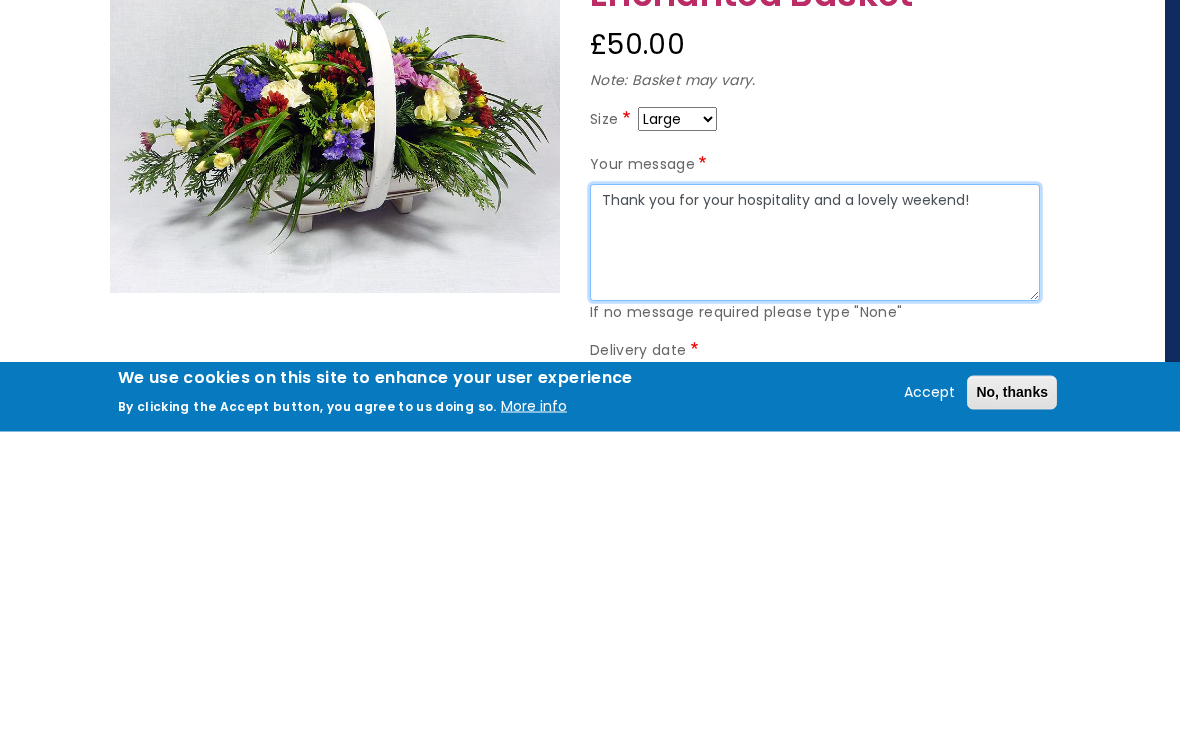 click on "Thank you for your hospitality and a lovely weekend!" at bounding box center [815, 547] 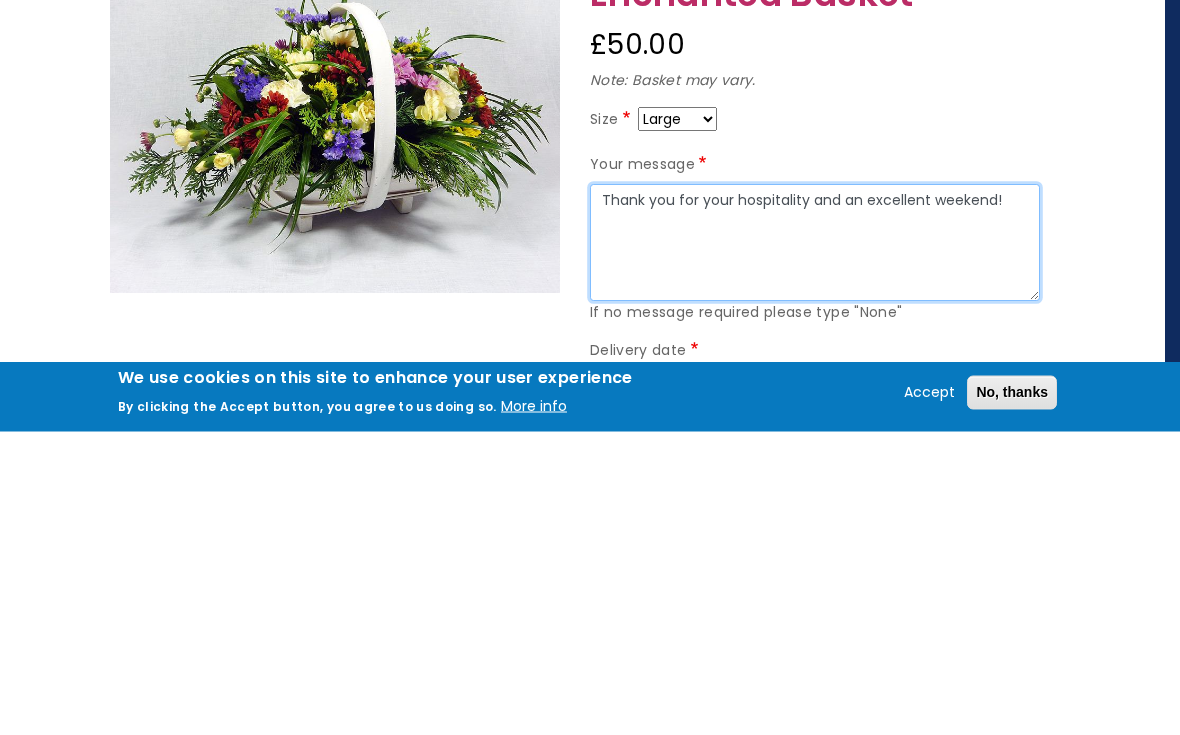 click on "Thank you for your hospitality and an excellent weekend!" at bounding box center (815, 547) 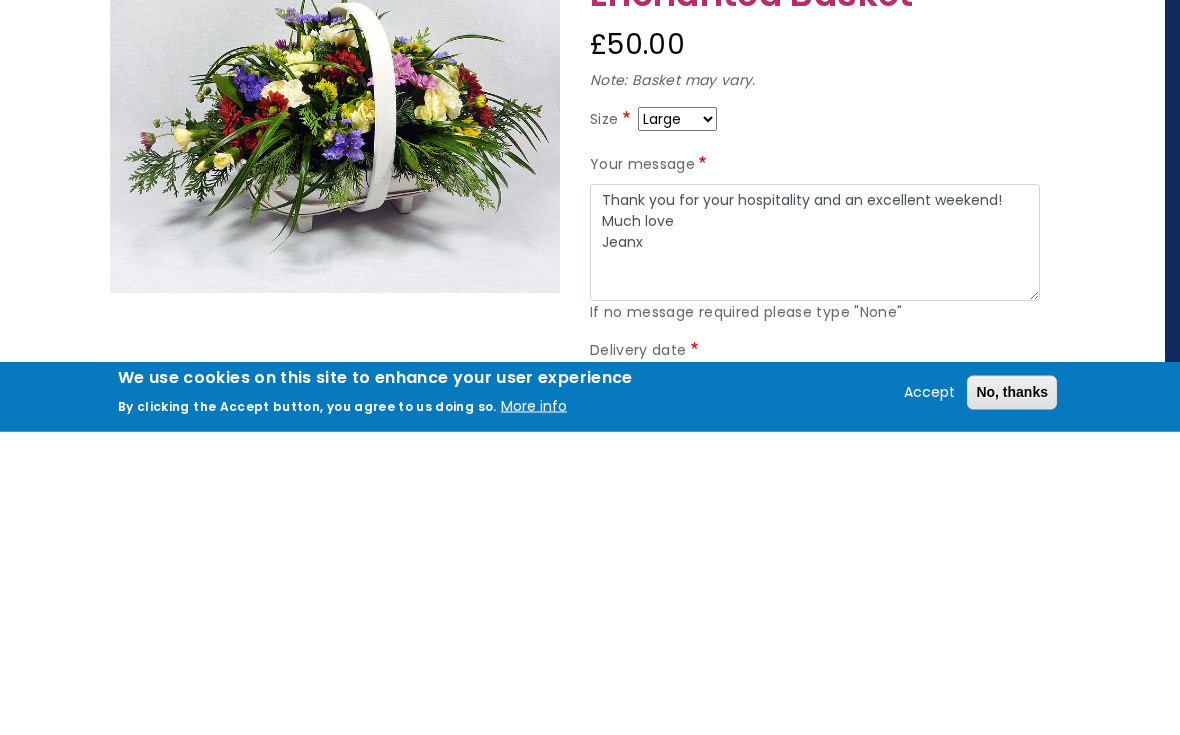 scroll, scrollTop: 304, scrollLeft: 15, axis: both 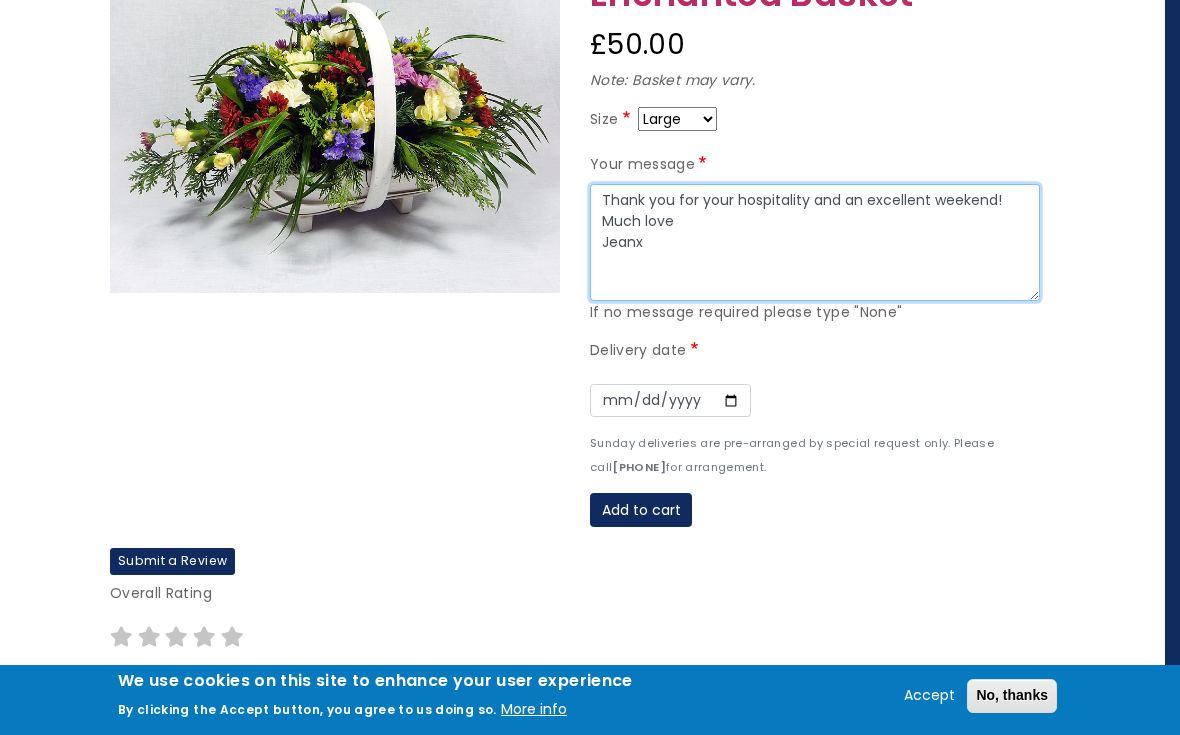 type on "Thank you for your hospitality and an excellent weekend!
Much love
Jeanx" 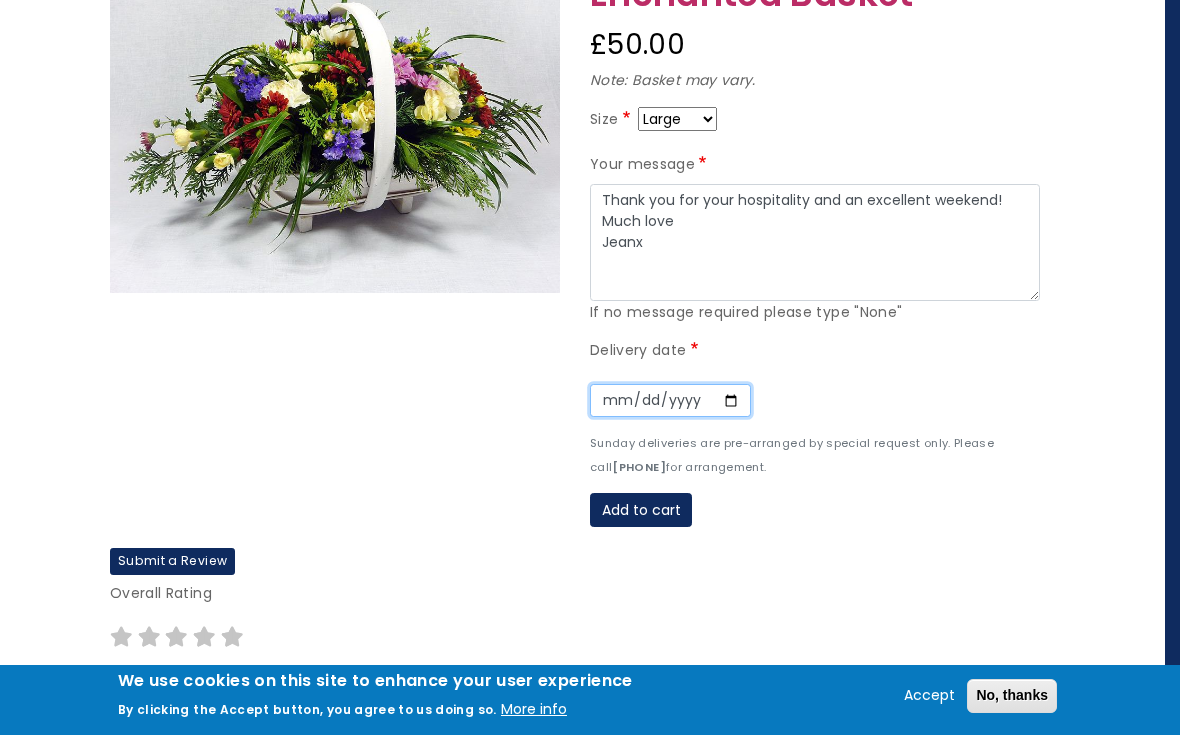 click on "Date" at bounding box center [670, 401] 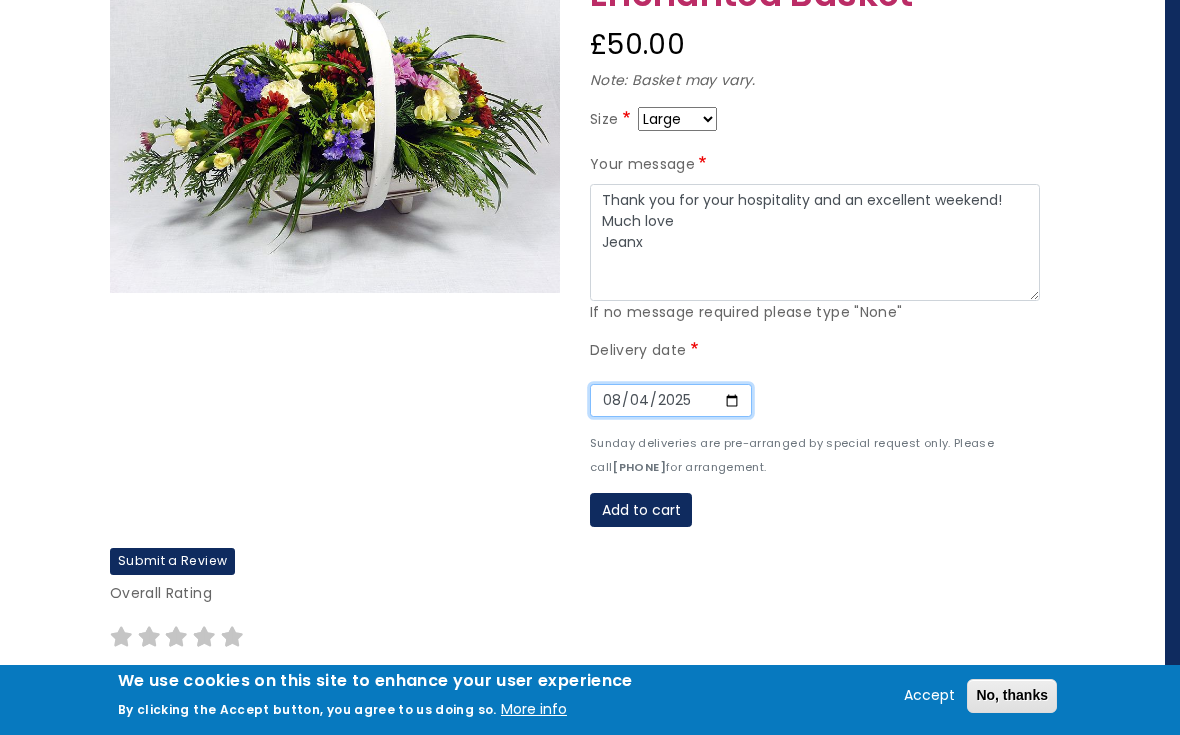 type on "2025-08-09" 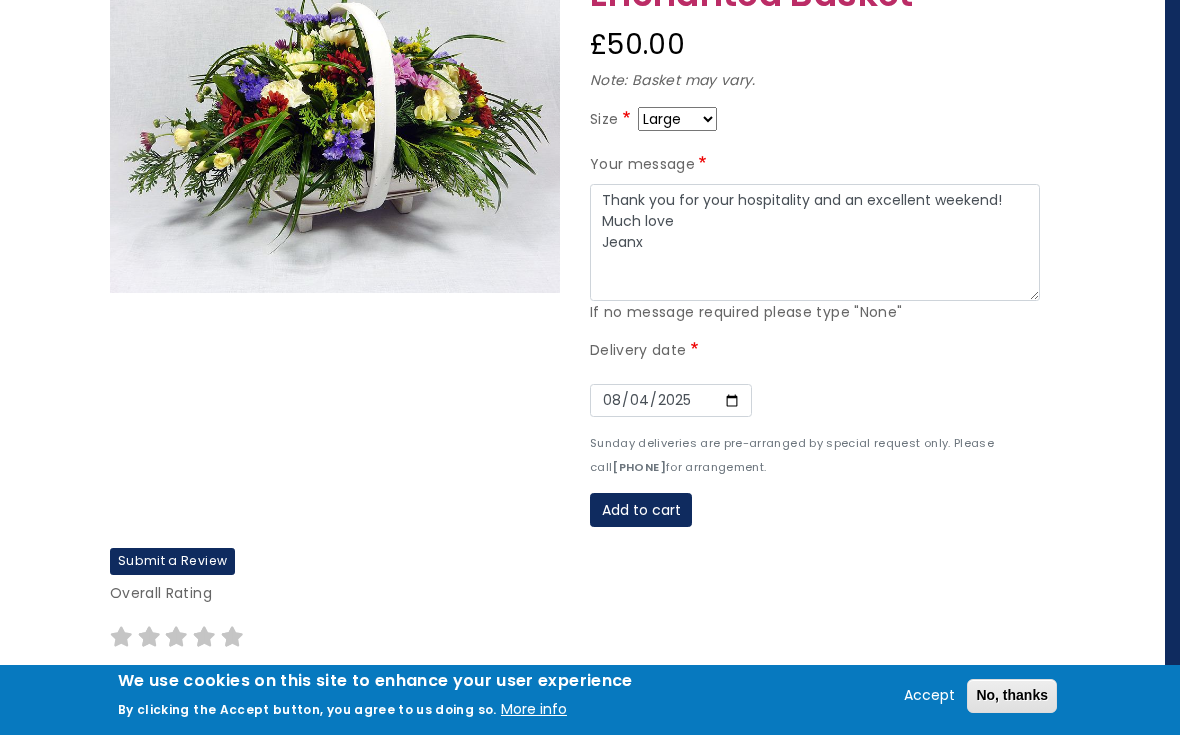 click on "Add to cart" at bounding box center (641, 510) 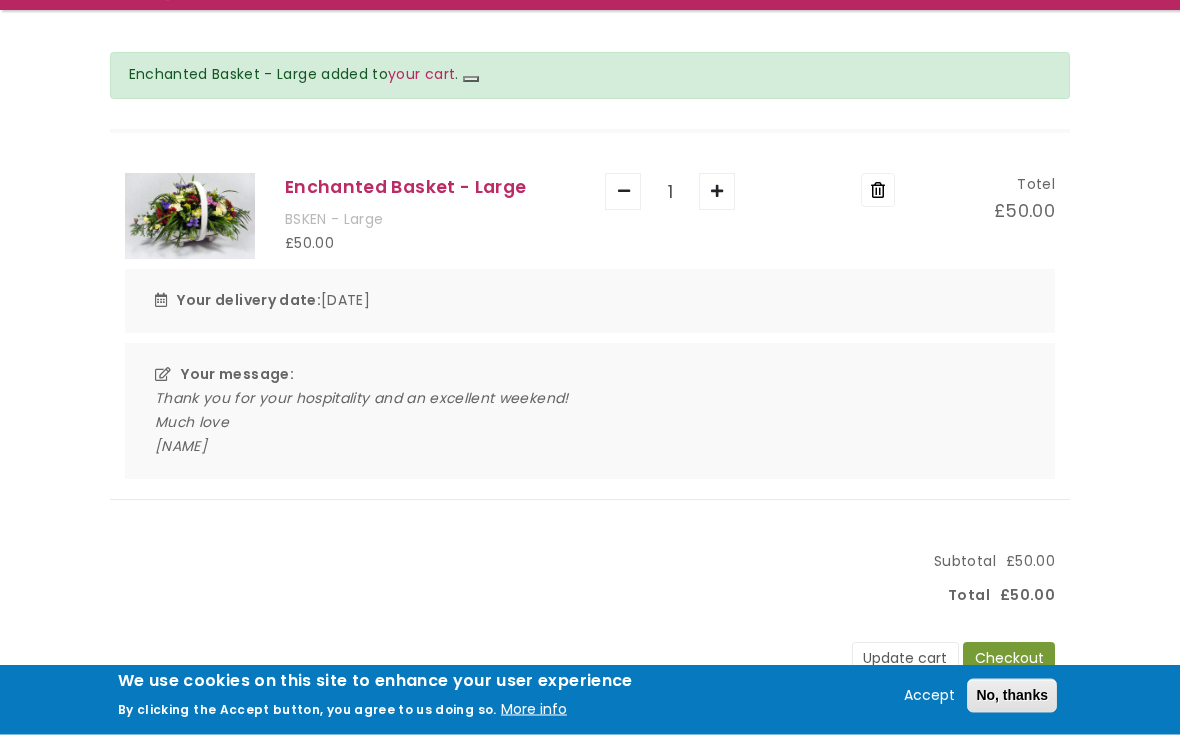 scroll, scrollTop: 205, scrollLeft: 0, axis: vertical 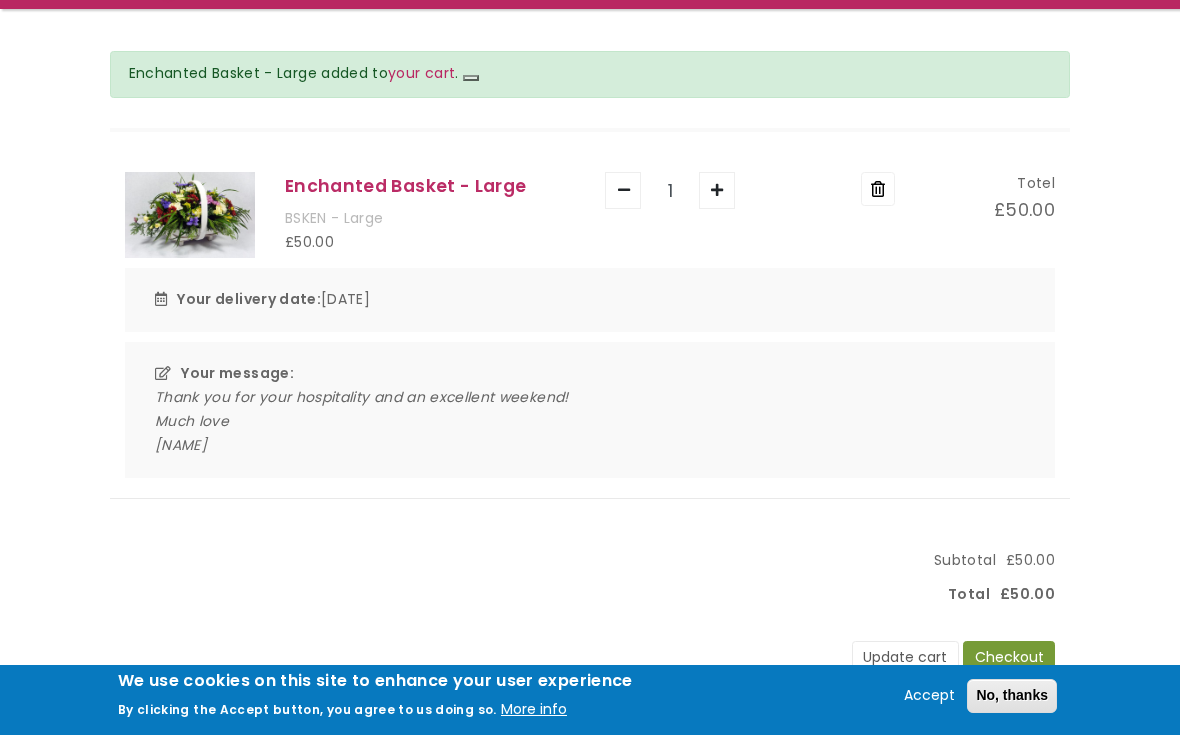 click on "Checkout" at bounding box center (1009, 658) 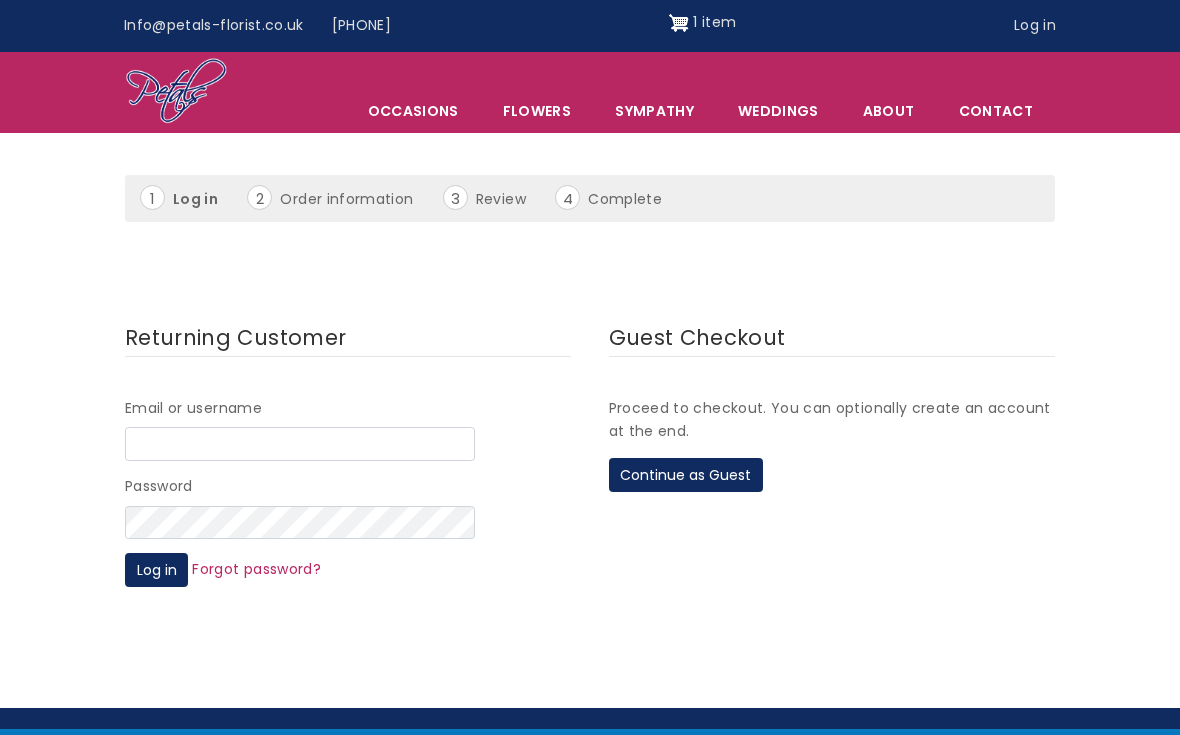 scroll, scrollTop: 0, scrollLeft: 0, axis: both 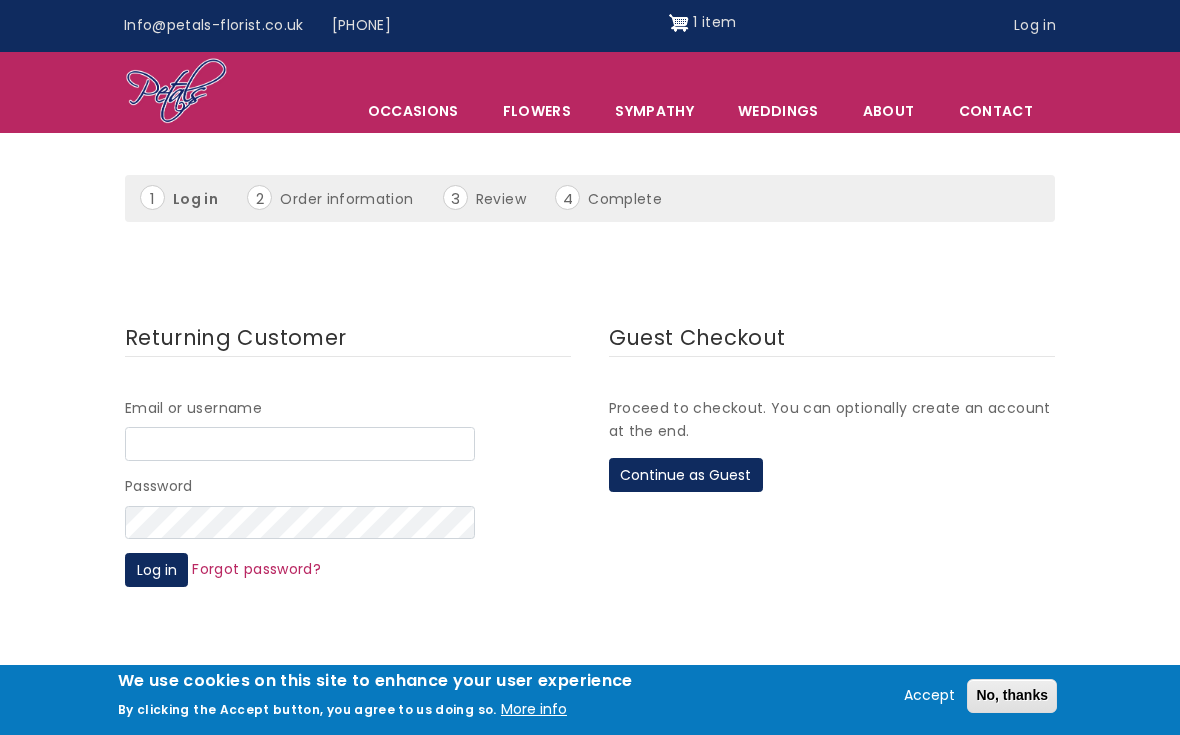 click on "Email or username" at bounding box center [300, 444] 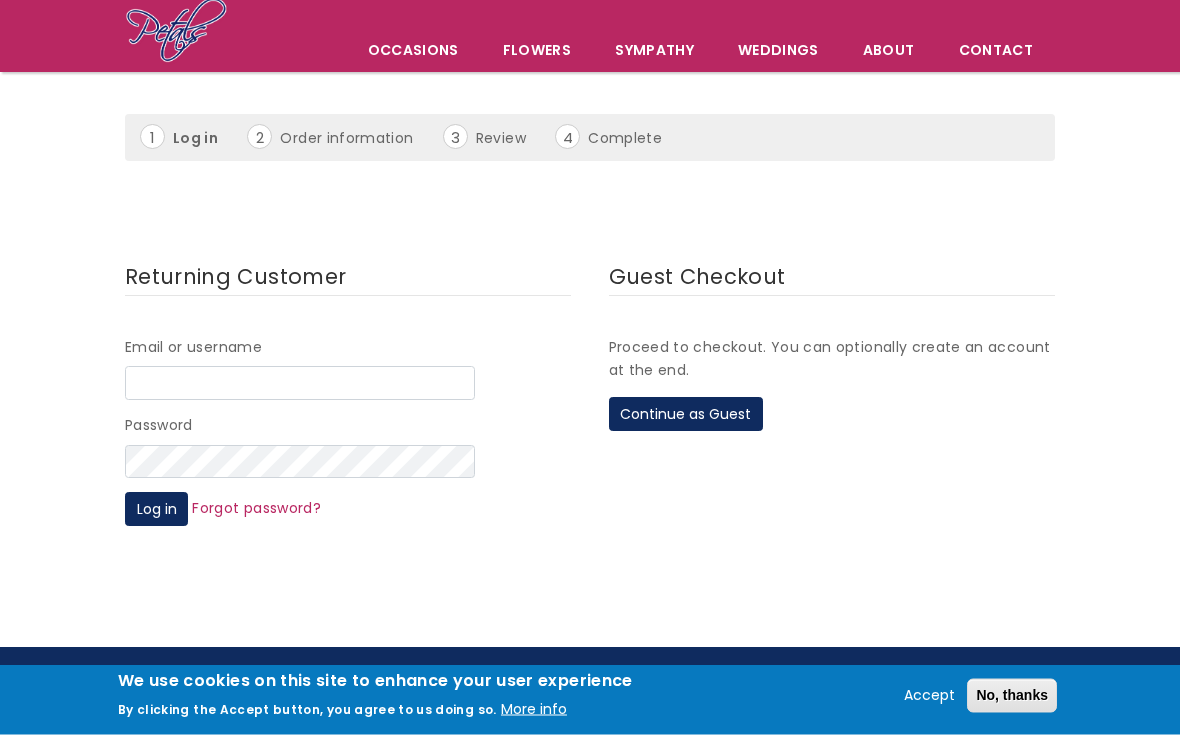 scroll, scrollTop: 142, scrollLeft: 0, axis: vertical 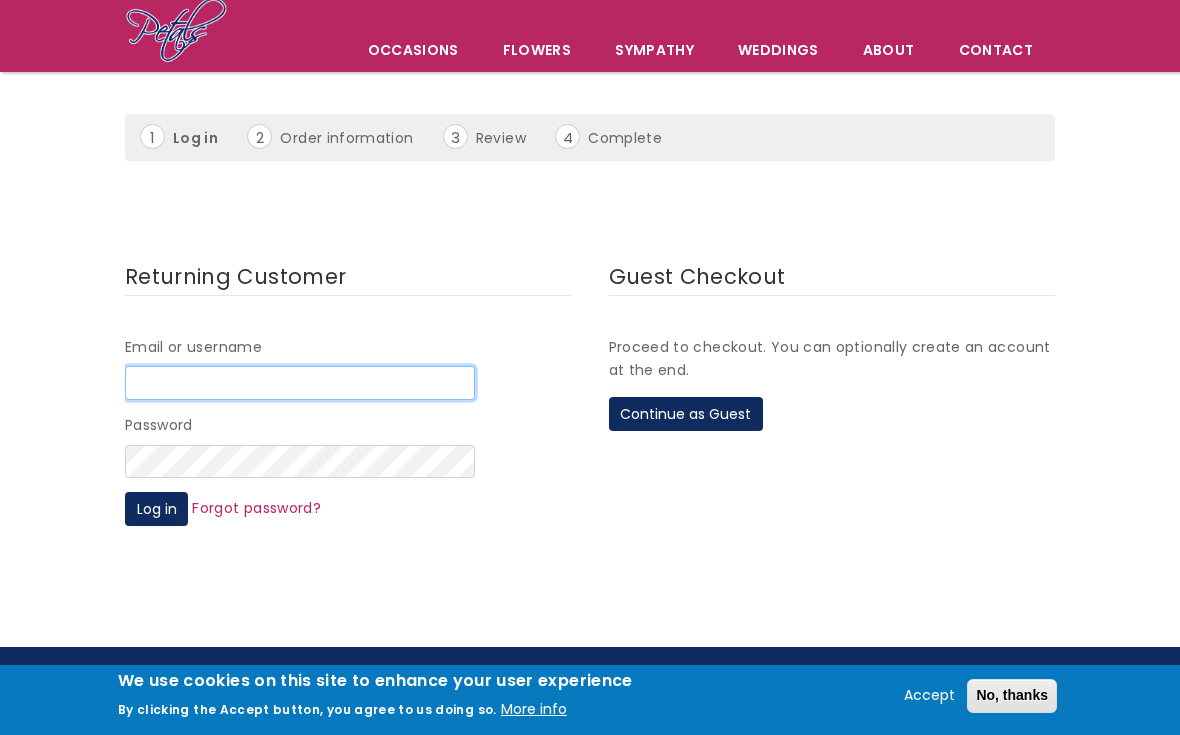 click on "Email or username" at bounding box center [300, 383] 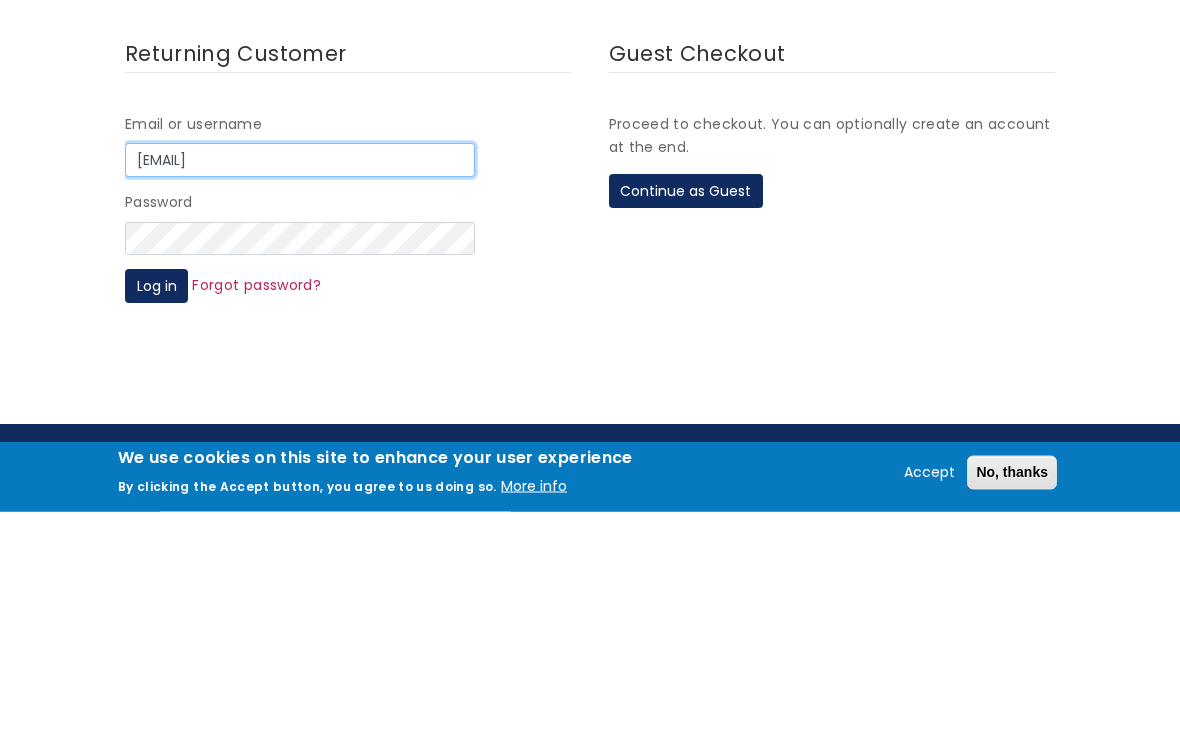 type on "jlowth@hotmail.co.uk" 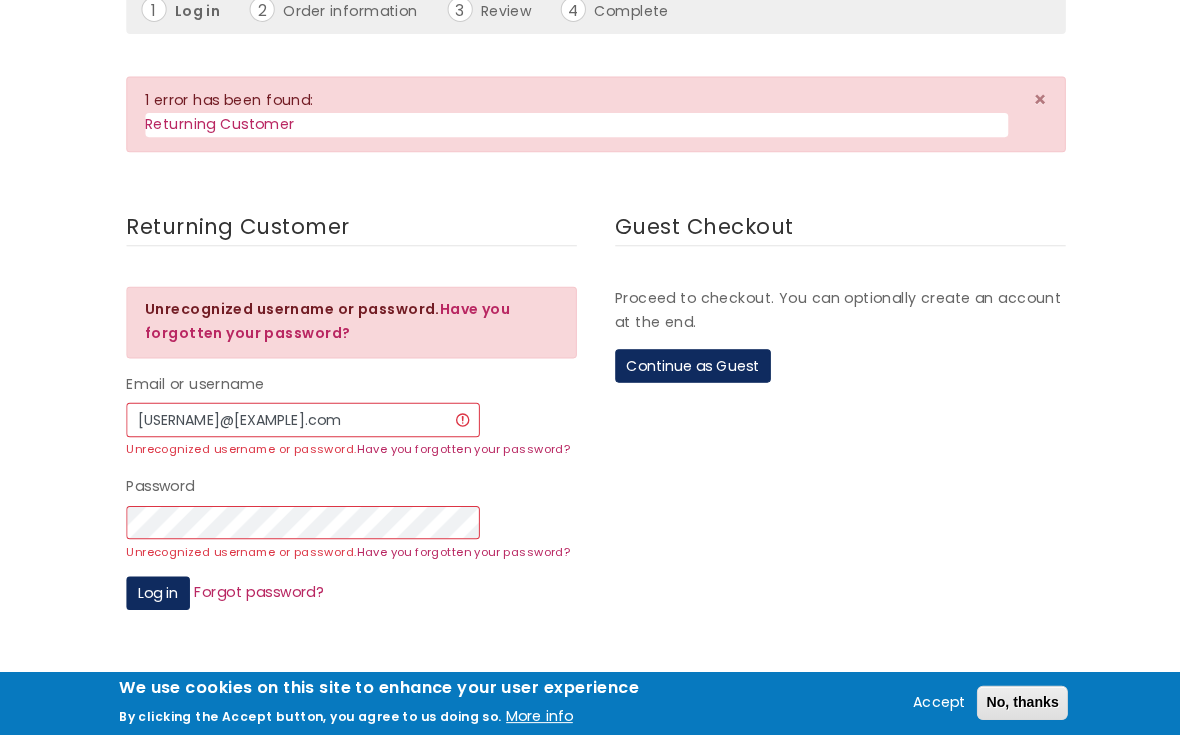 scroll, scrollTop: 285, scrollLeft: 0, axis: vertical 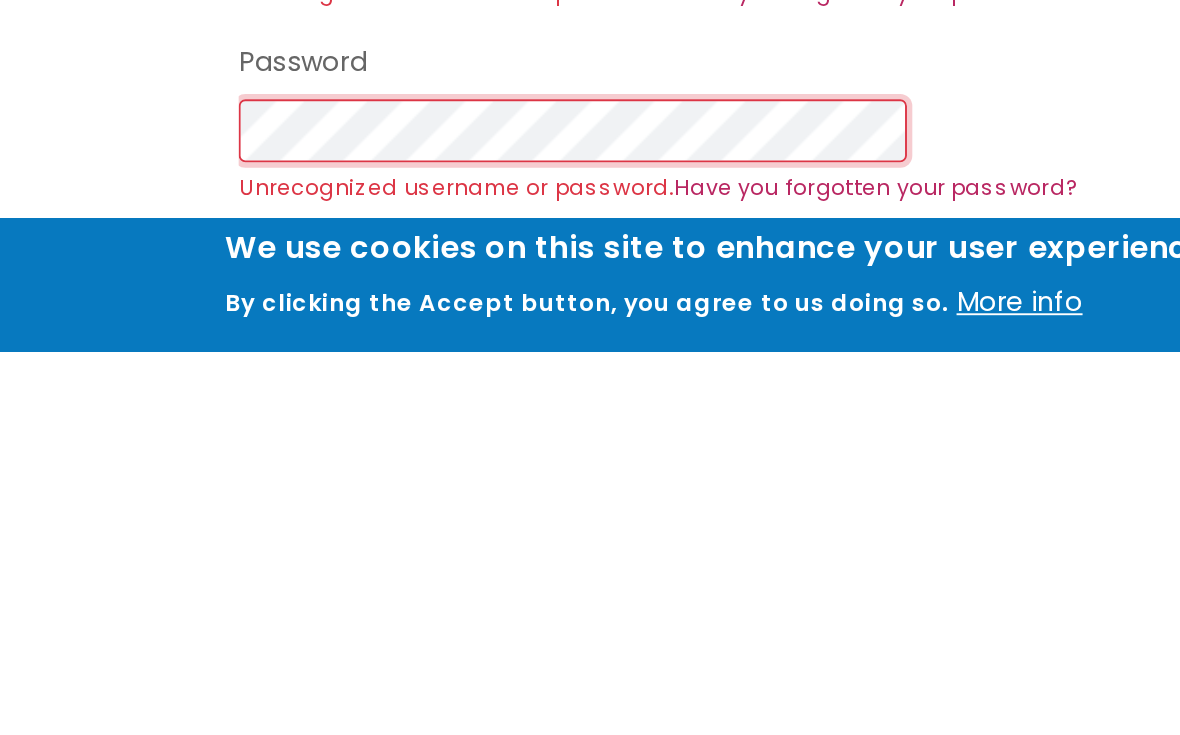 click on "Log in" at bounding box center (156, 690) 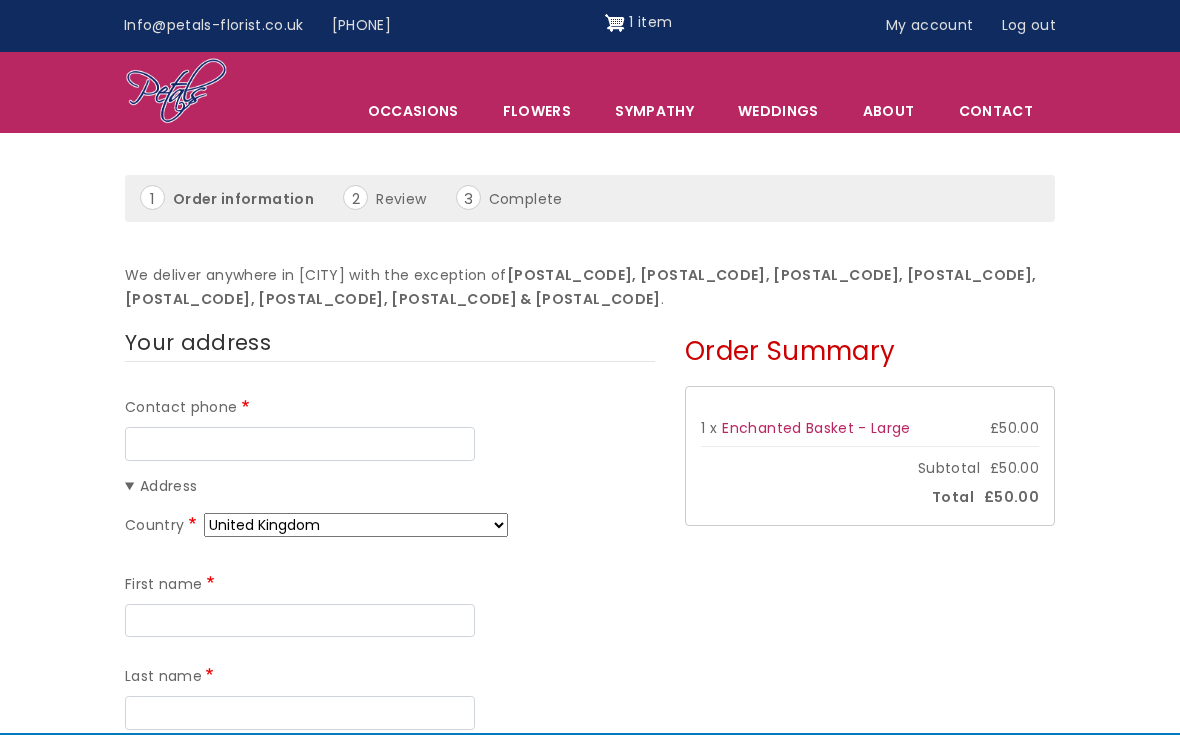 scroll, scrollTop: 0, scrollLeft: 0, axis: both 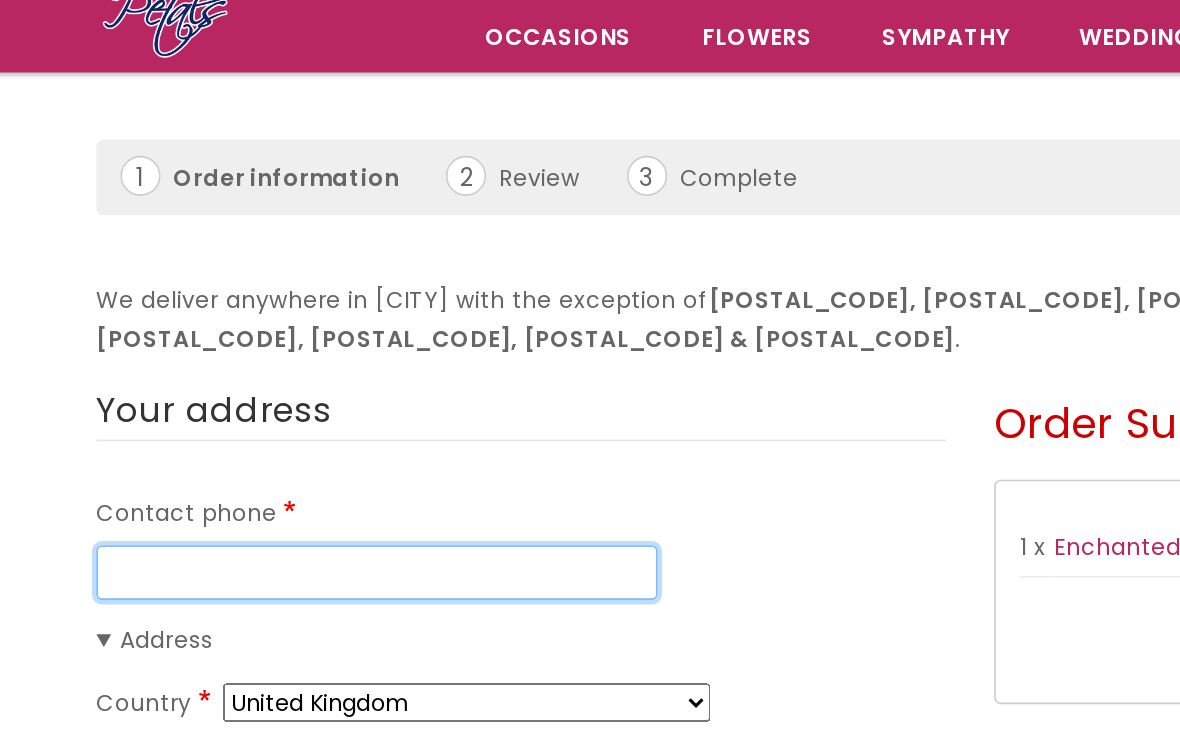 click on "Contact phone" at bounding box center (300, 525) 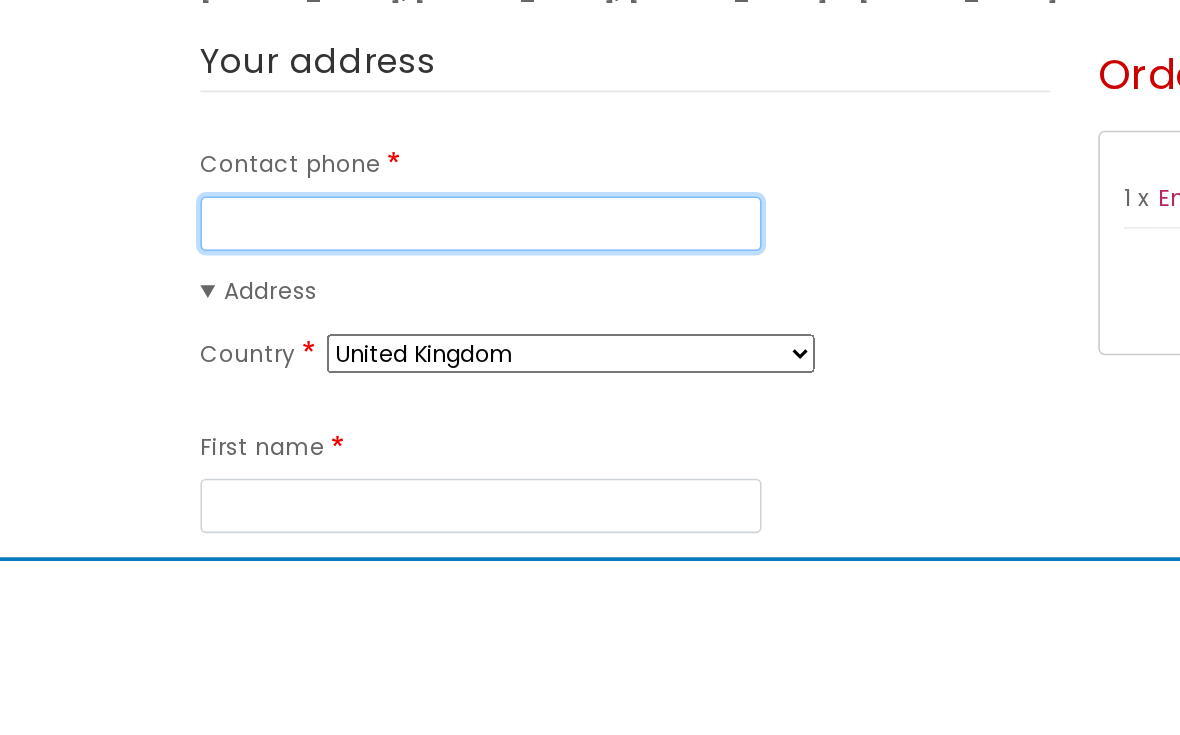 type on "07971535627" 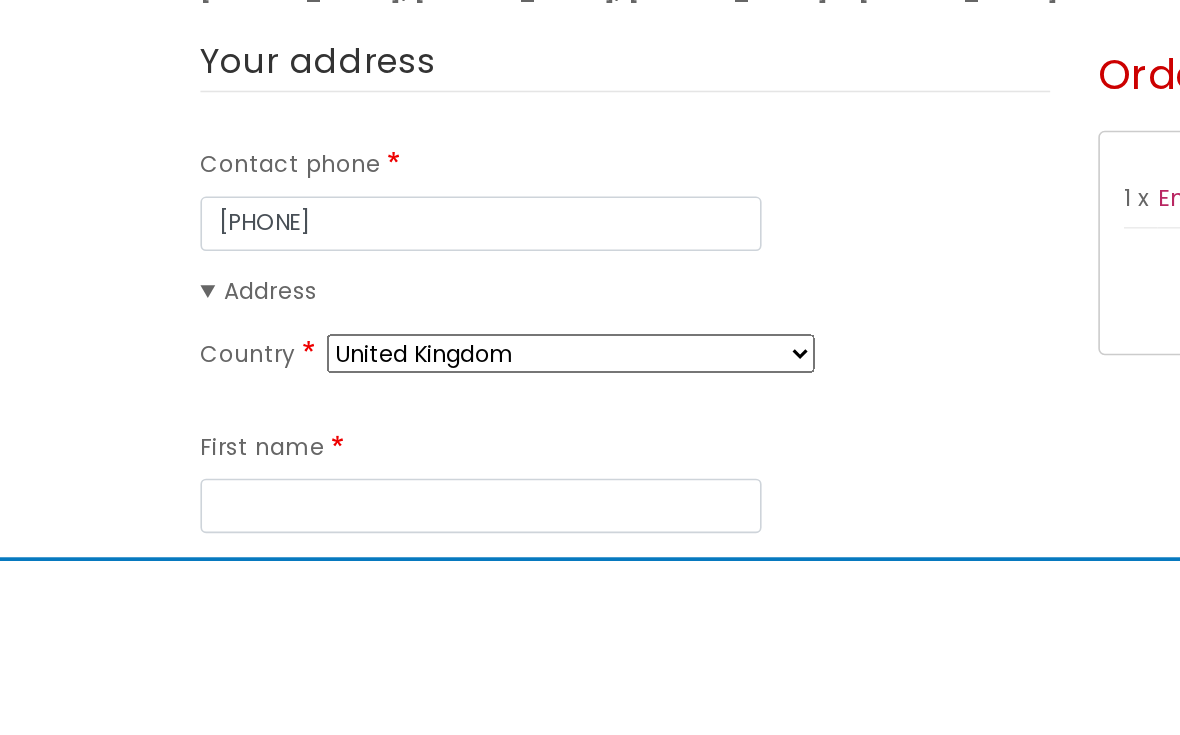 scroll, scrollTop: 132, scrollLeft: 0, axis: vertical 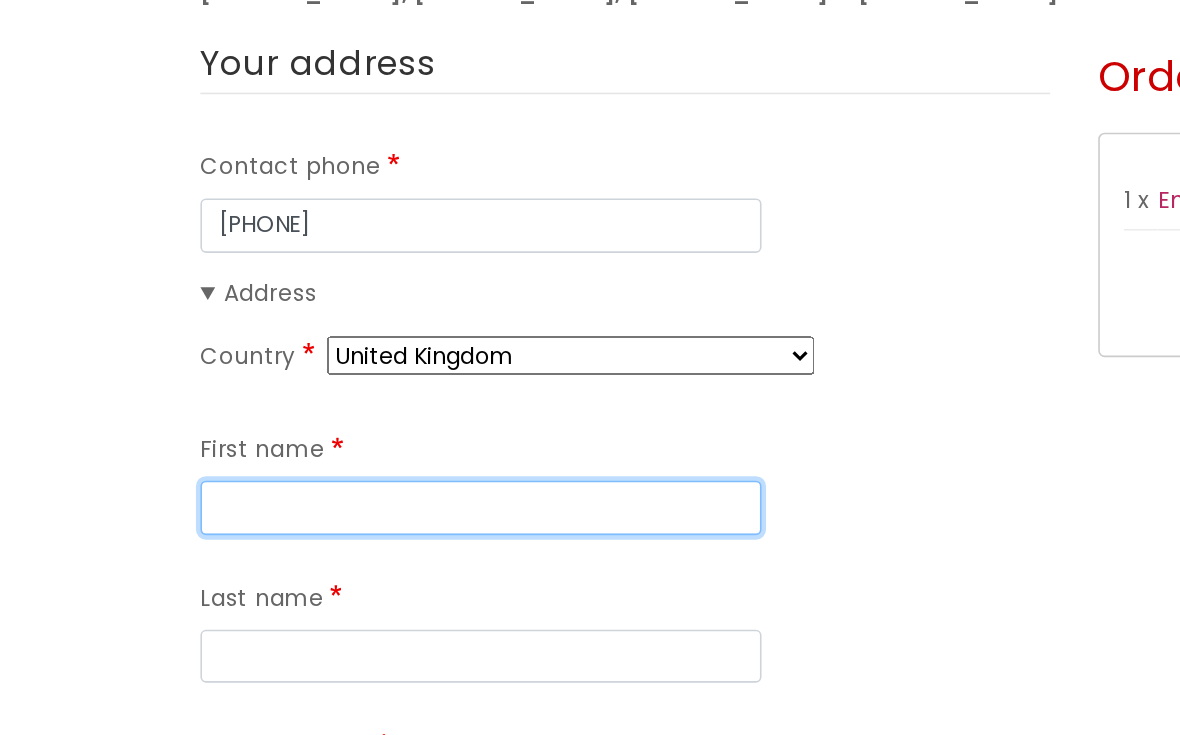 click on "First name" at bounding box center (300, 569) 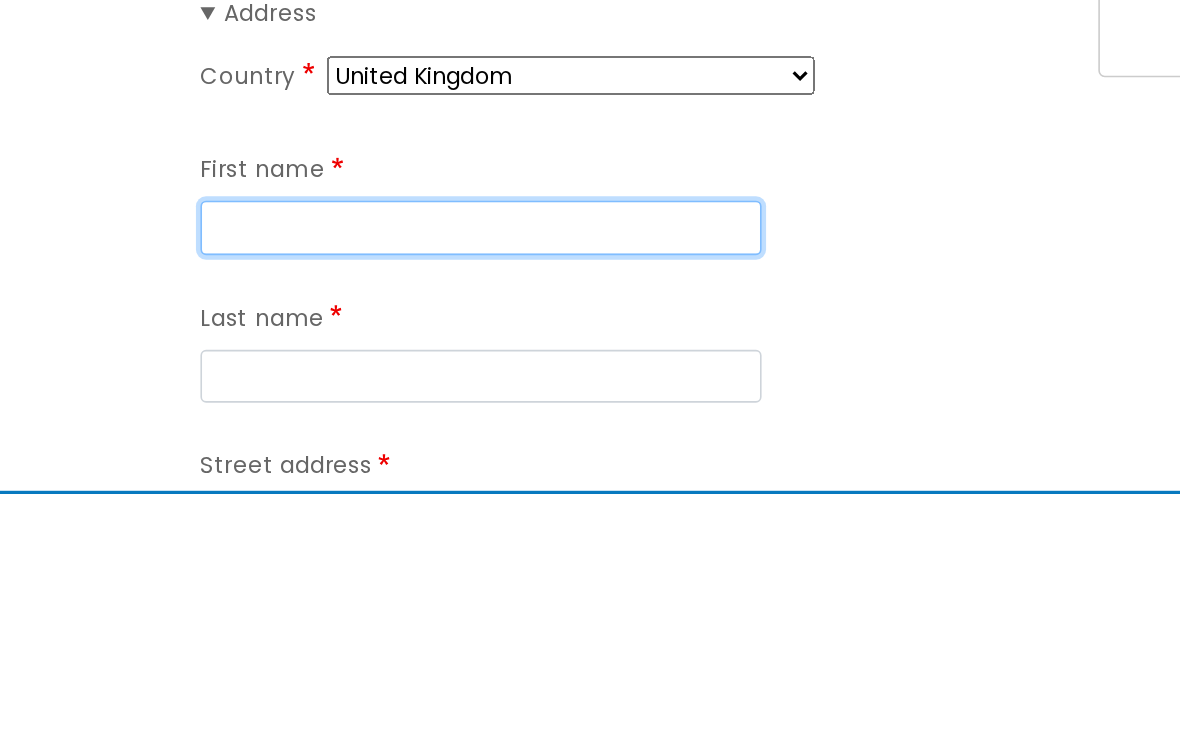 type on "Jean" 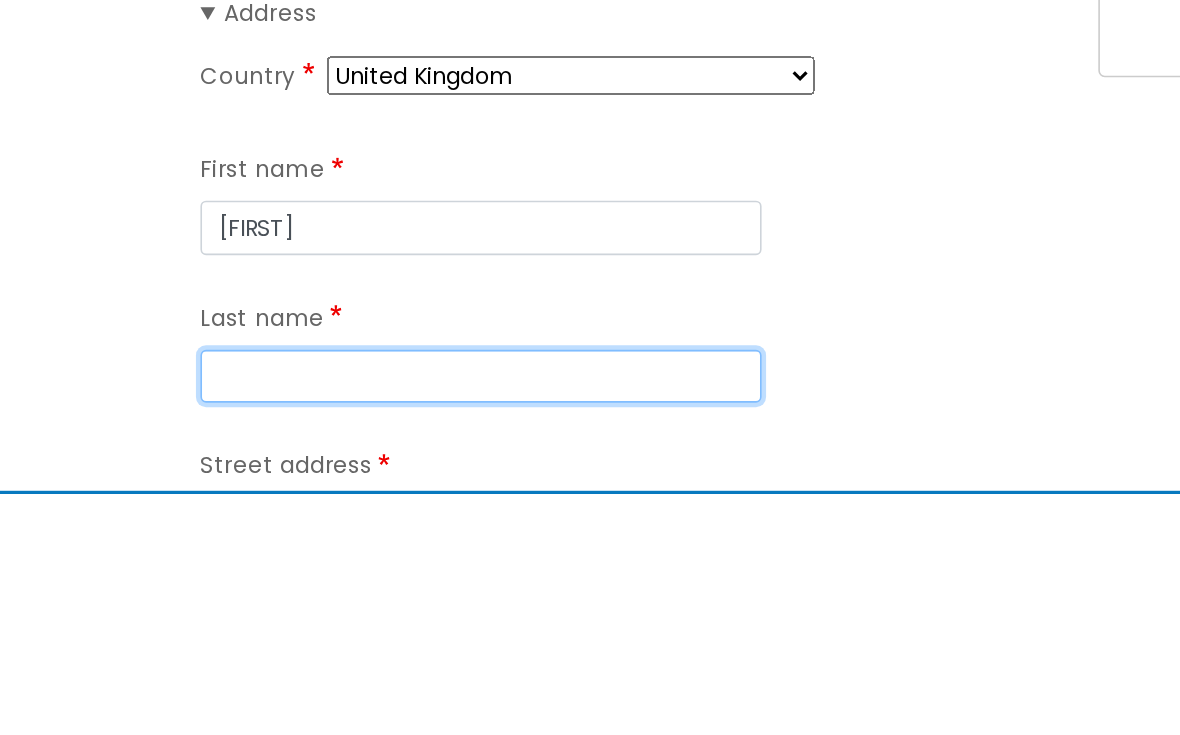 type on "Lowth" 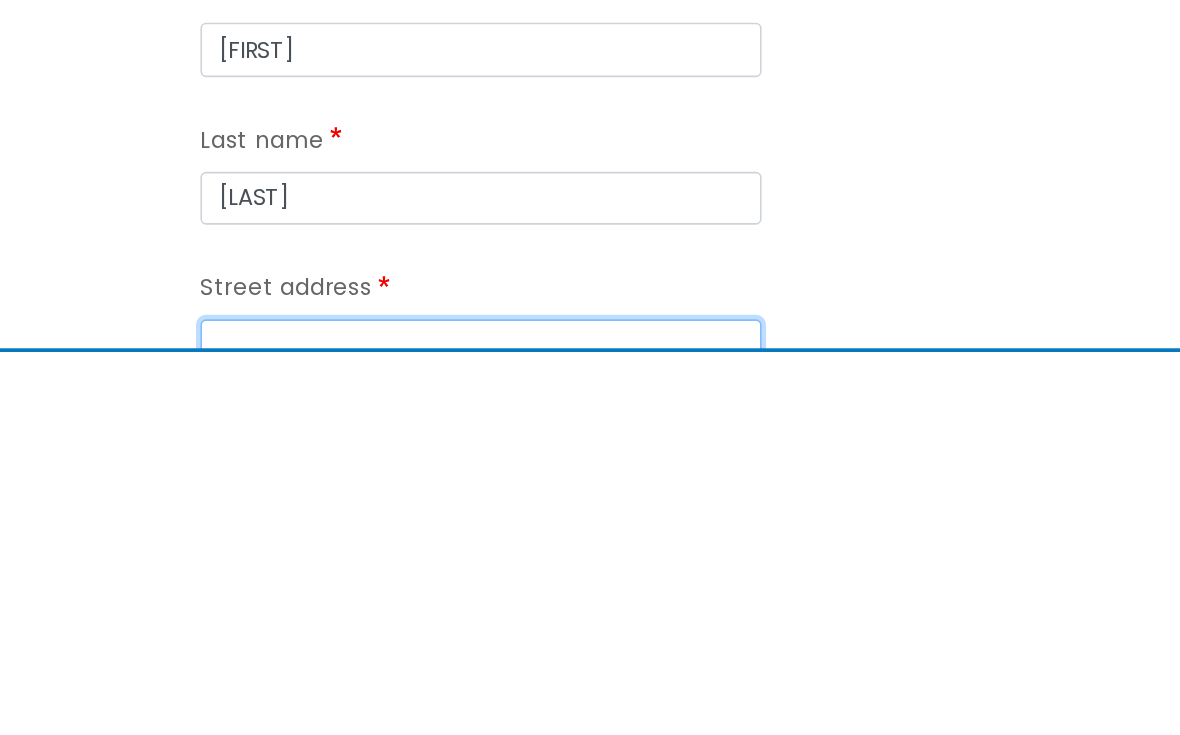 scroll, scrollTop: 174, scrollLeft: 0, axis: vertical 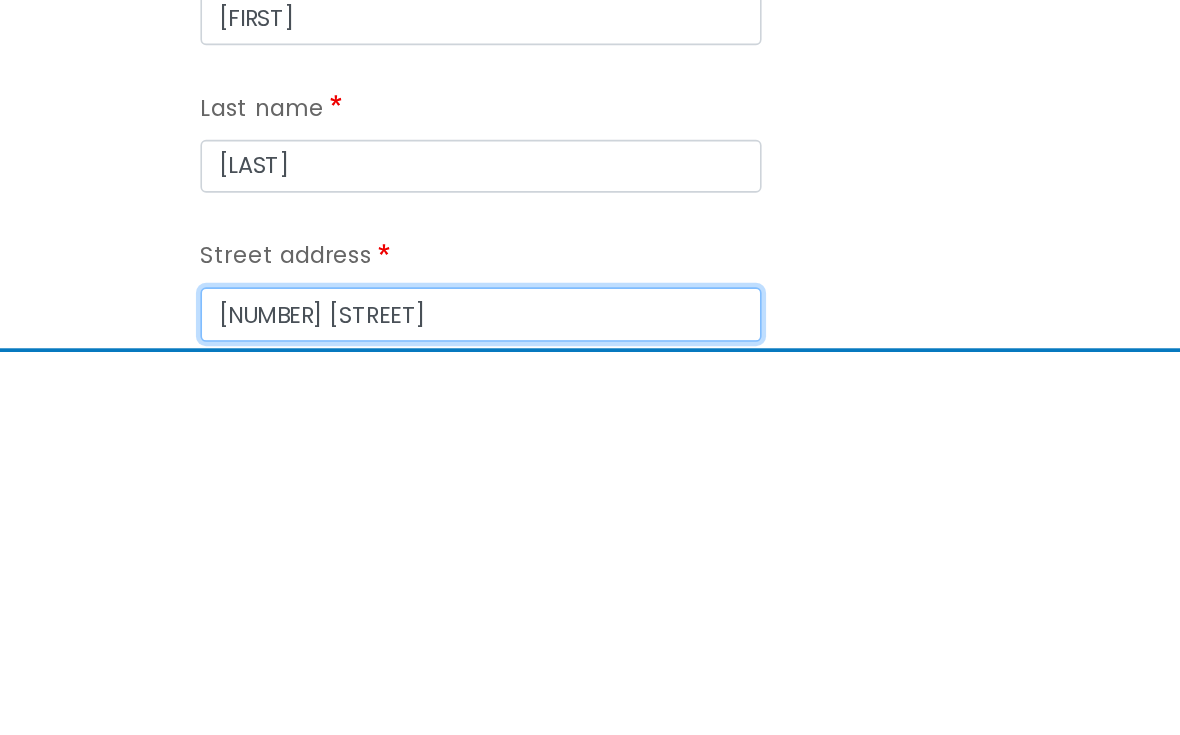 type on "7 Loves Grove" 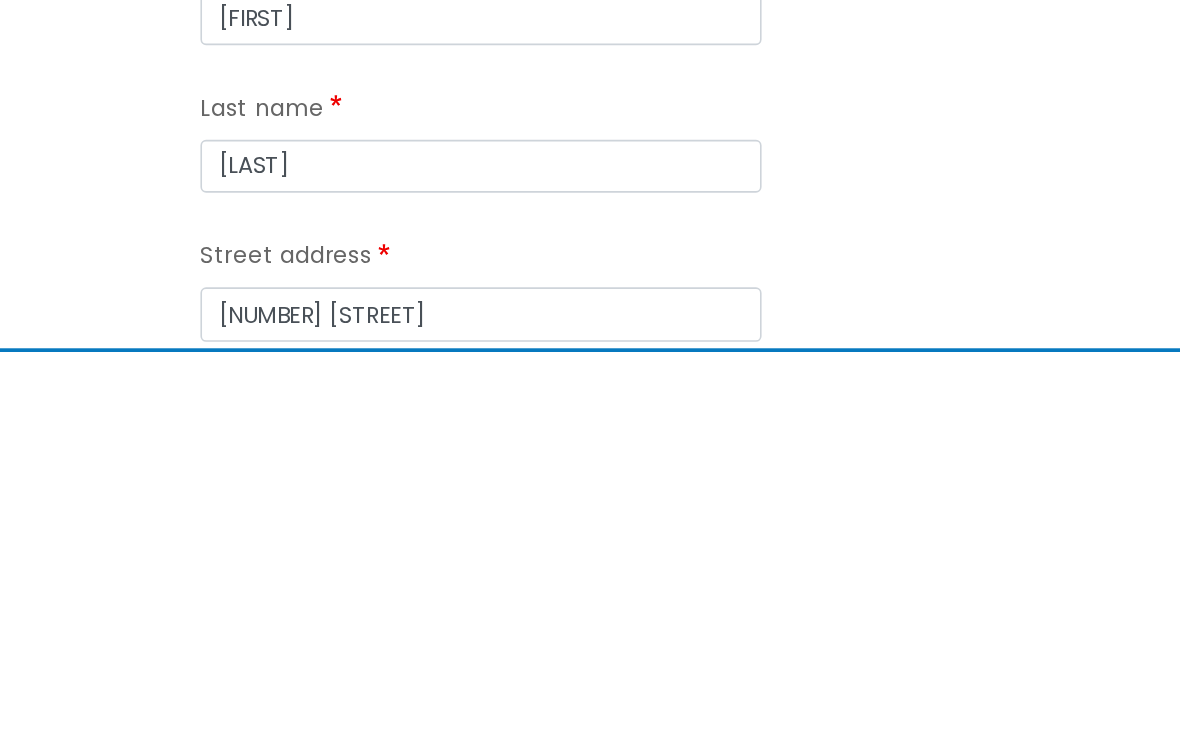 scroll, scrollTop: 437, scrollLeft: 0, axis: vertical 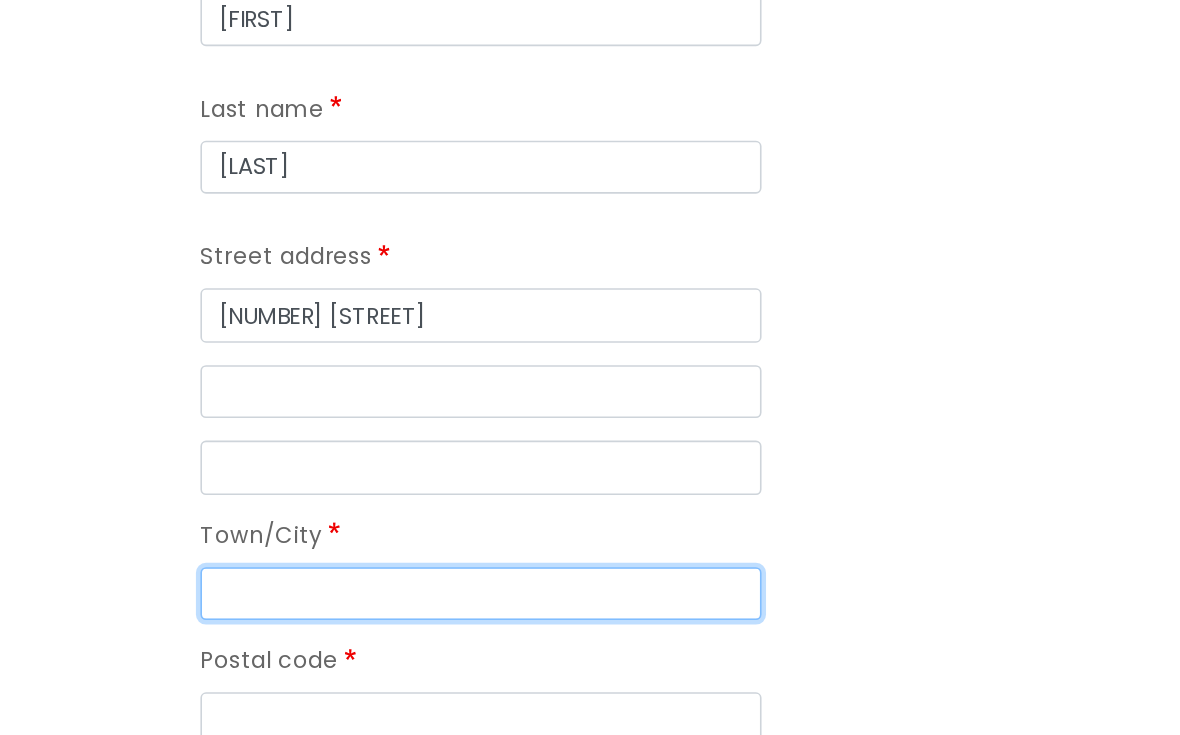 click on "Town/City" at bounding box center (300, 623) 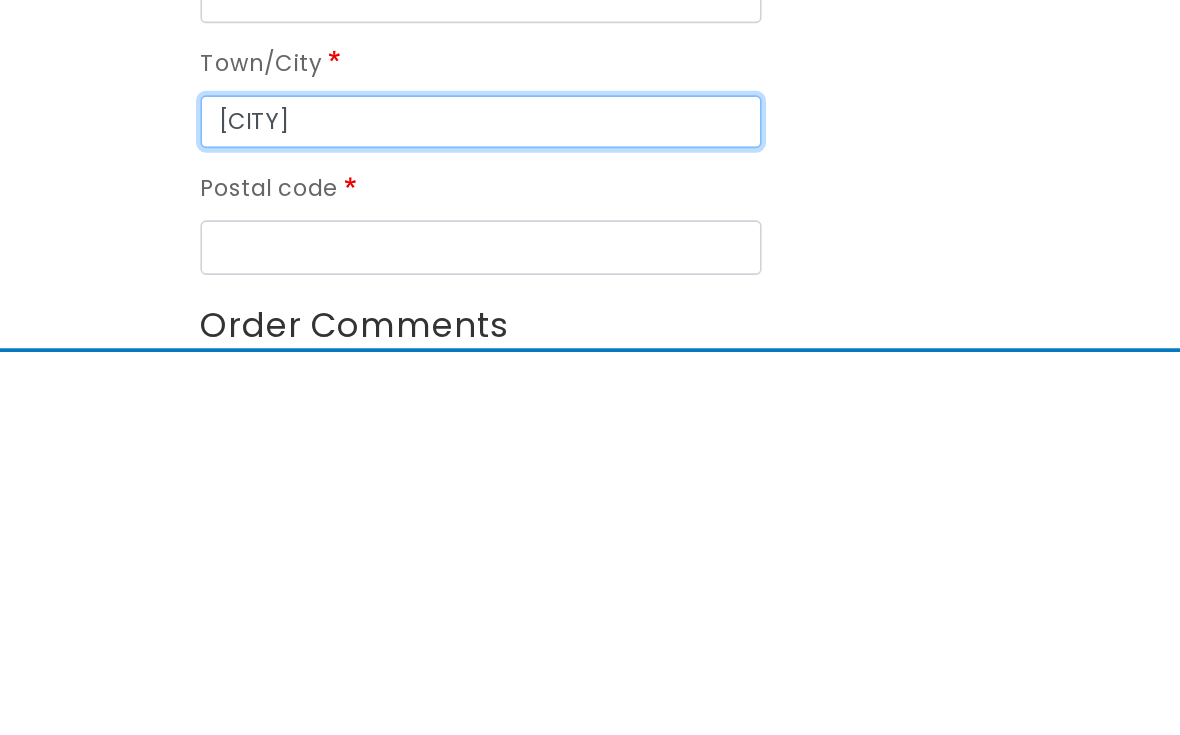 scroll, scrollTop: 469, scrollLeft: 0, axis: vertical 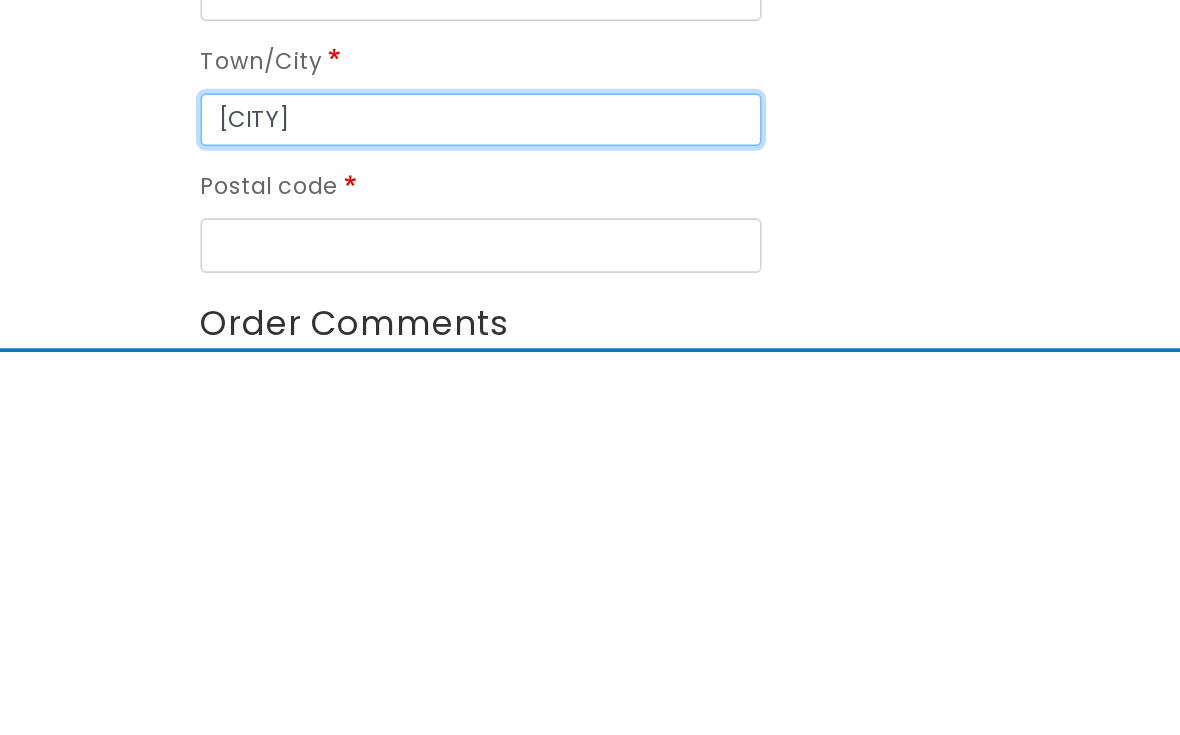 type on "Worcester" 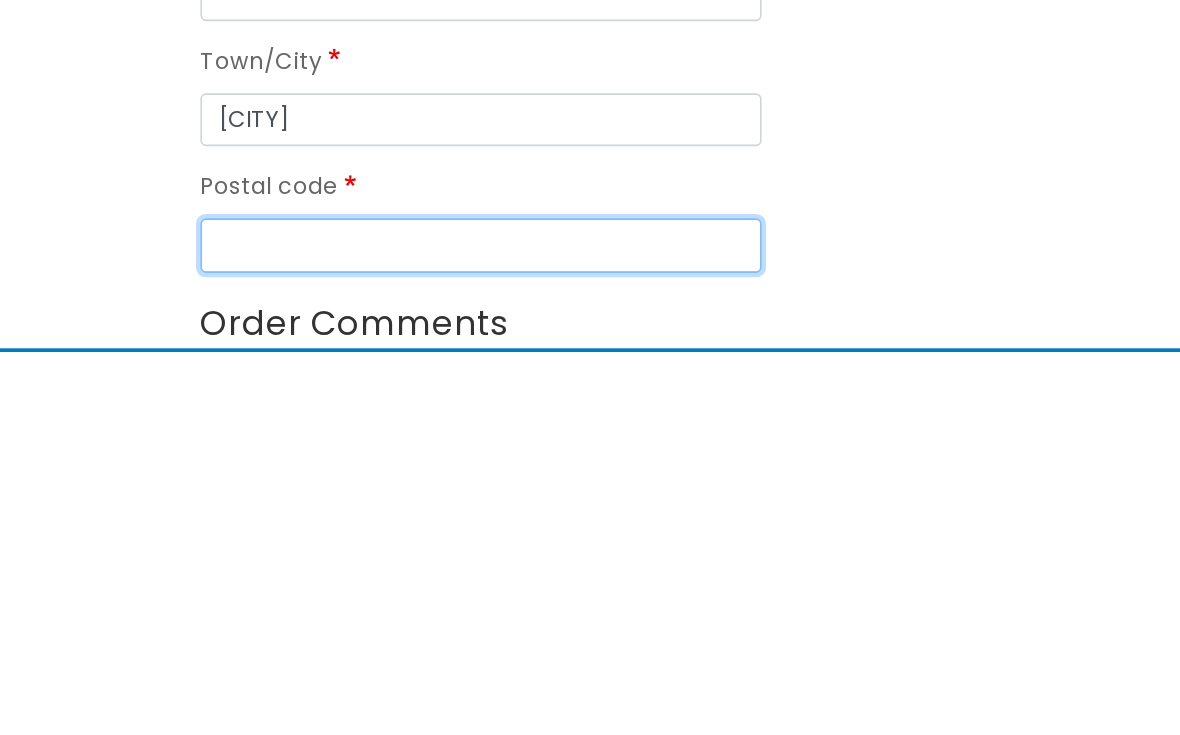 click on "Postal code" at bounding box center [300, 669] 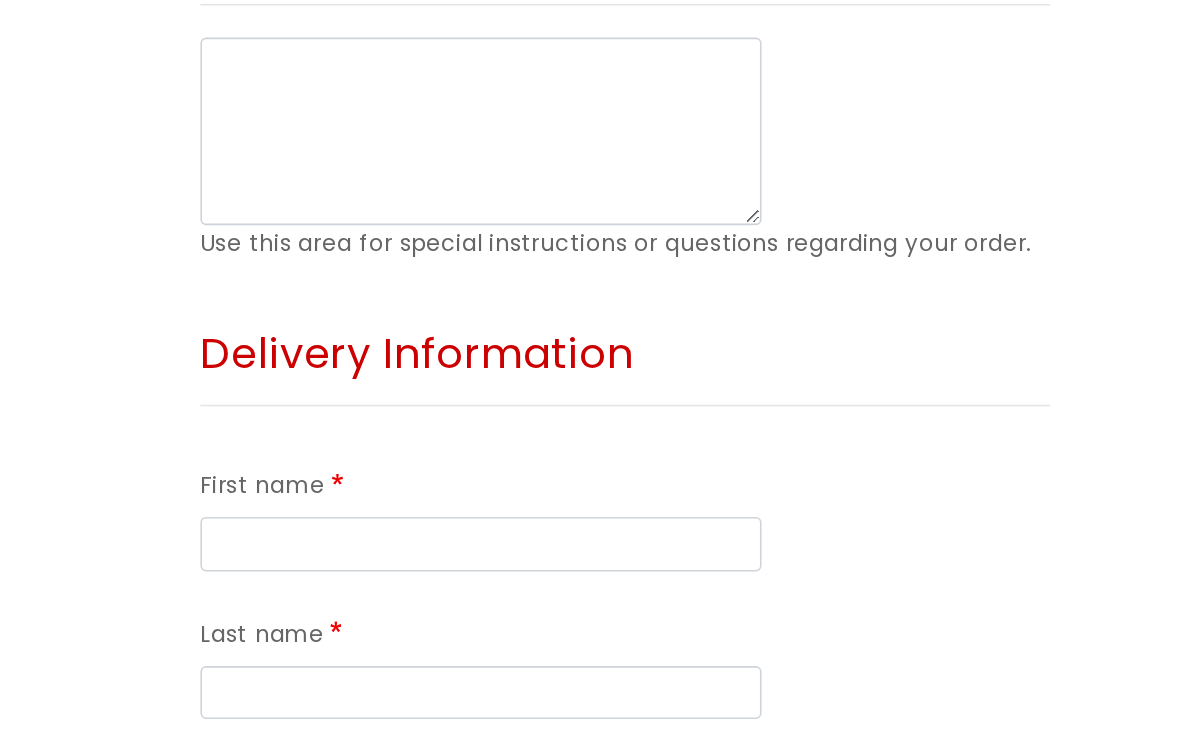 scroll, scrollTop: 950, scrollLeft: 0, axis: vertical 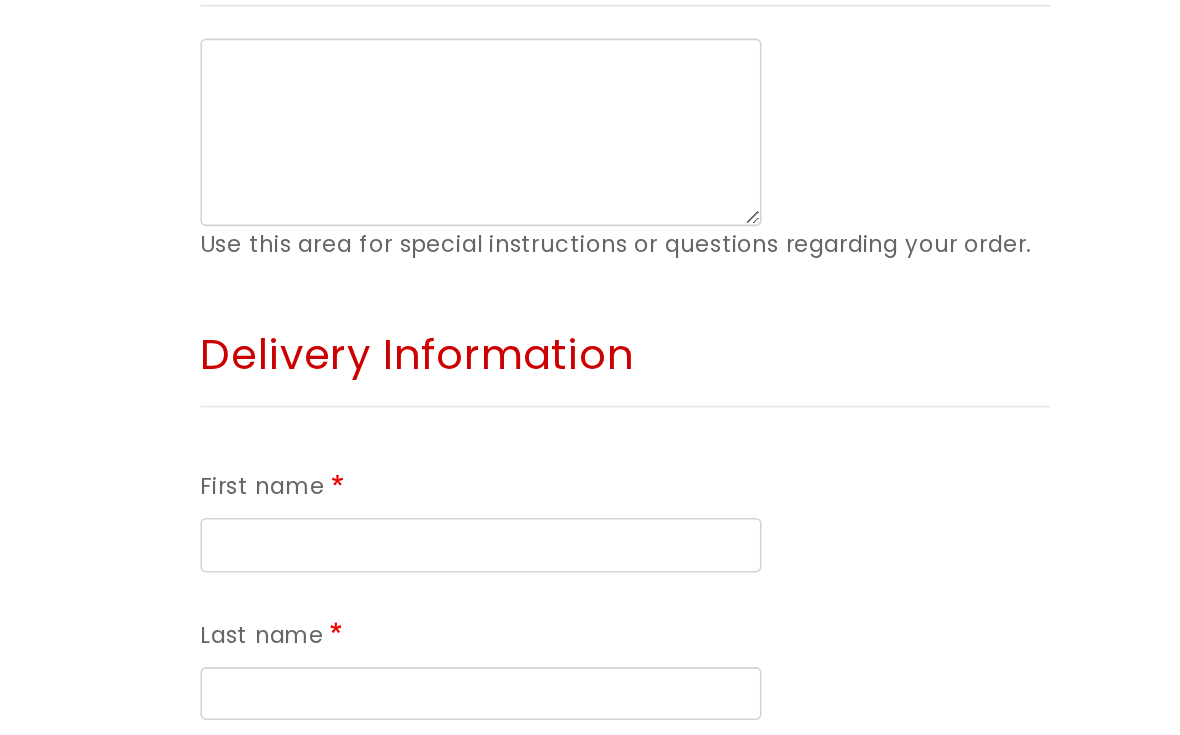 type on "WR1 3BU" 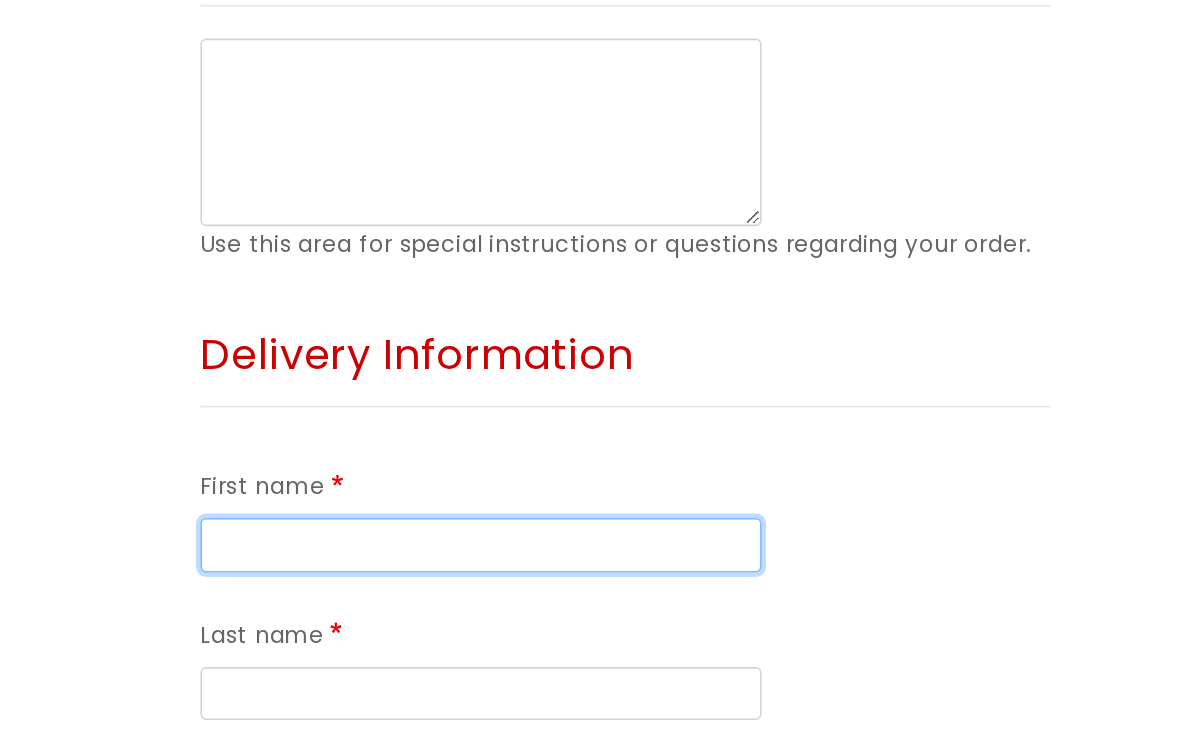 click on "First name" at bounding box center [300, 592] 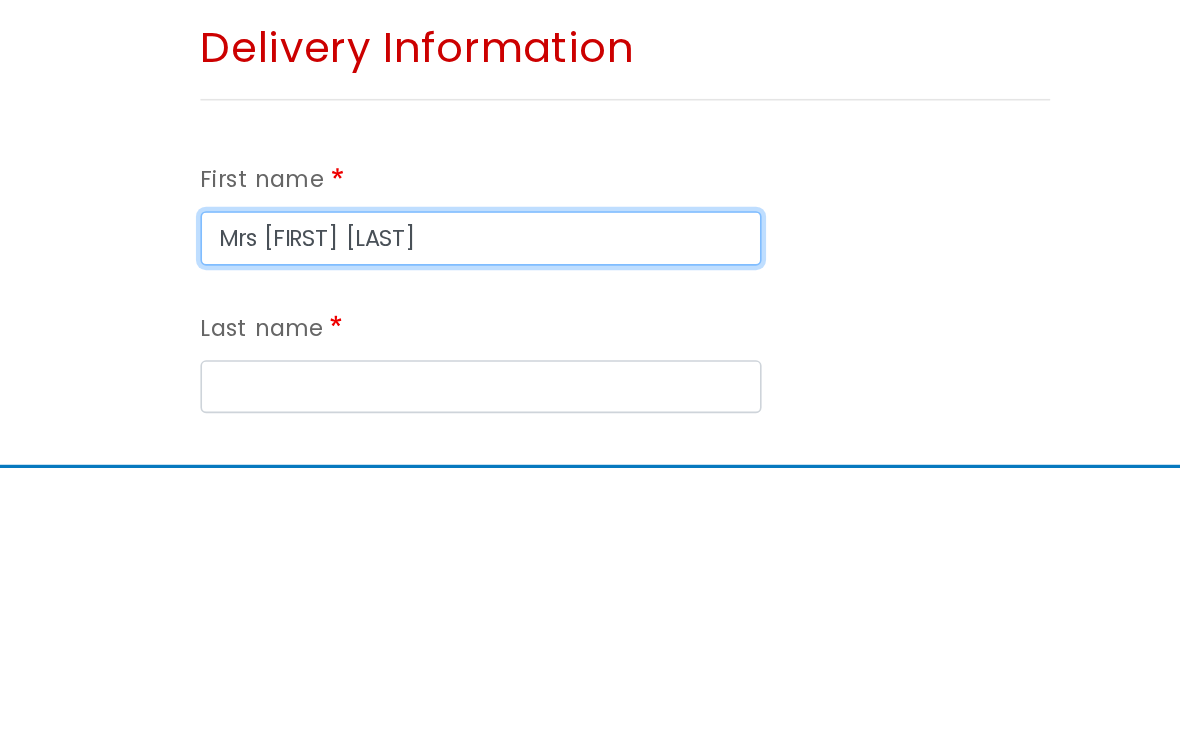 click on "Recalculate shipping" at bounding box center [0, 0] 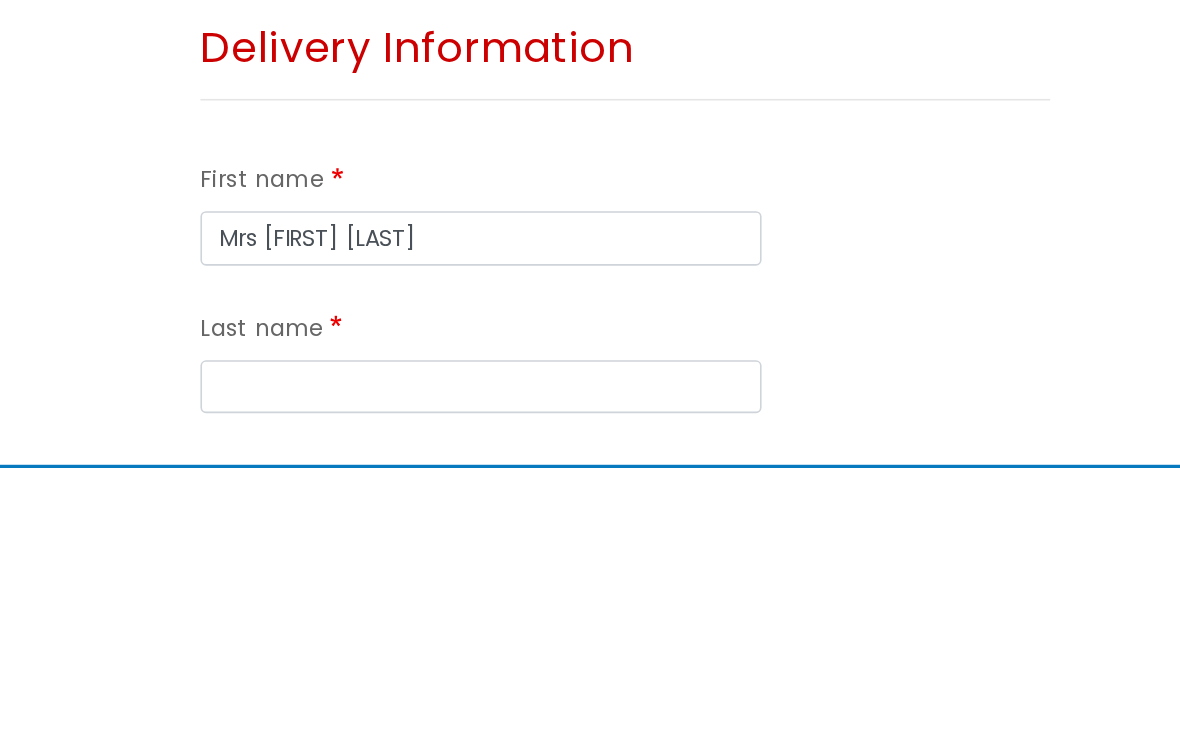 scroll, scrollTop: 1141, scrollLeft: 0, axis: vertical 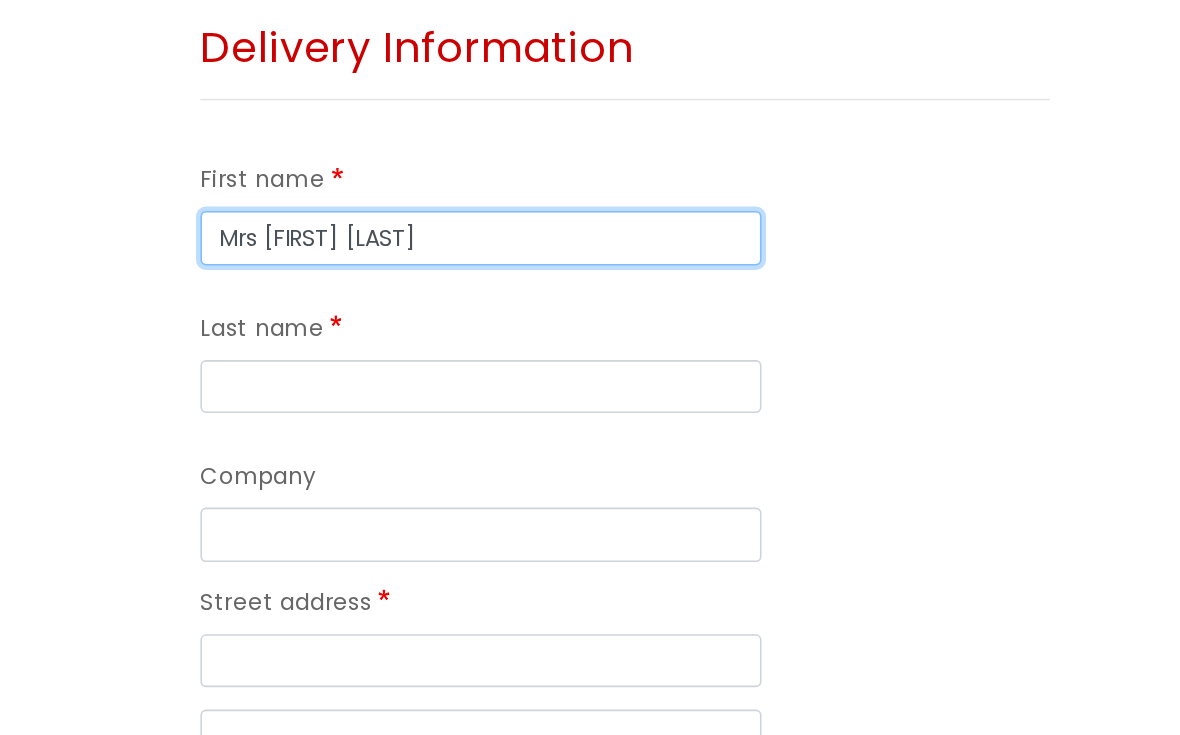 click on "Mrs Elaine Farina" at bounding box center [300, 401] 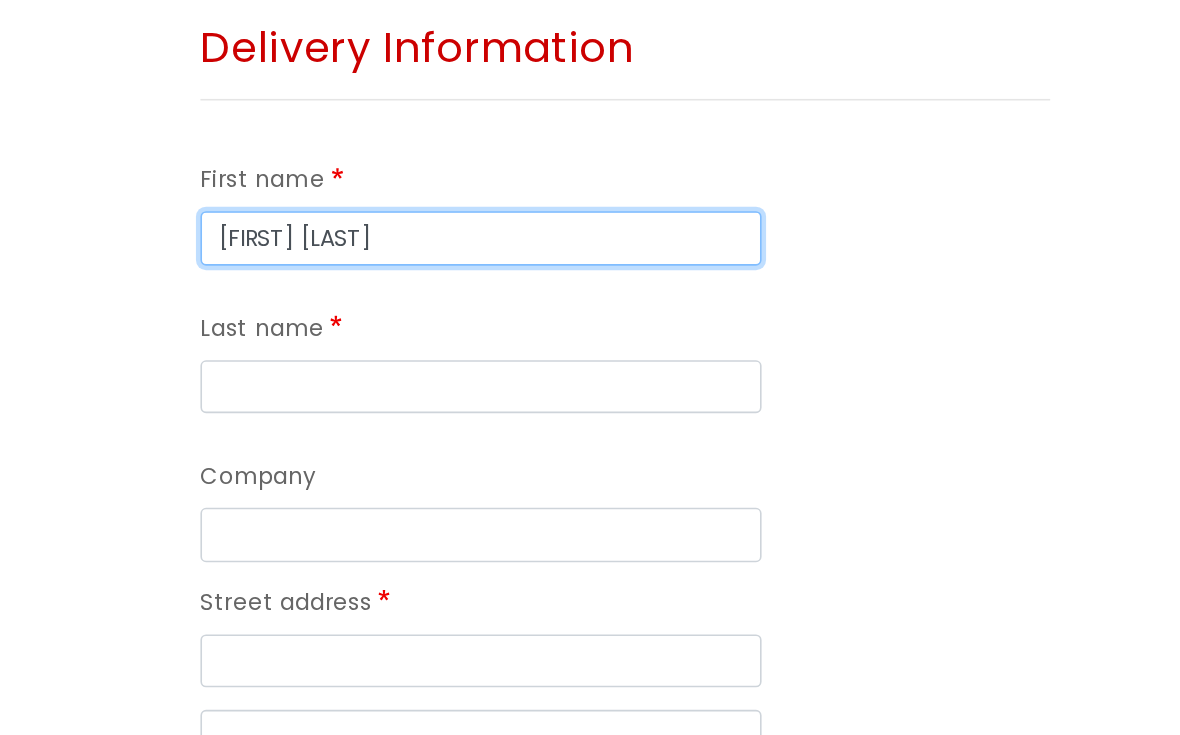 click on "Elaine Farina" at bounding box center [300, 401] 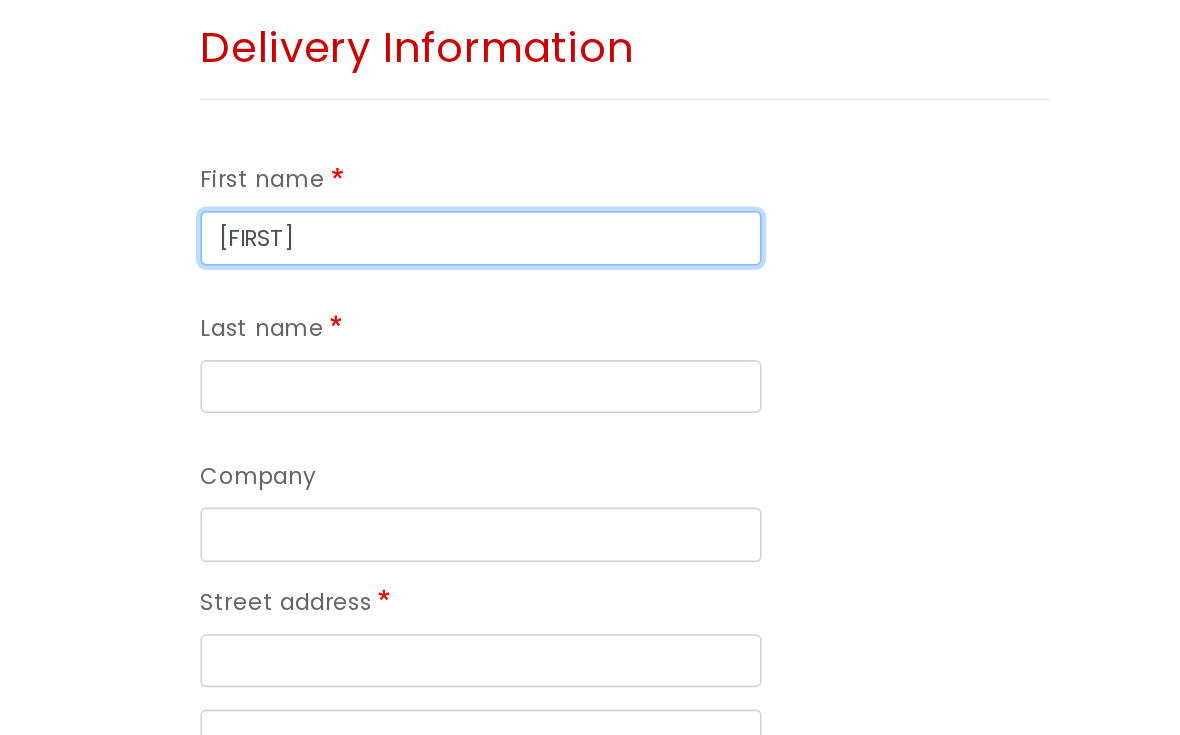 type on "Elaine" 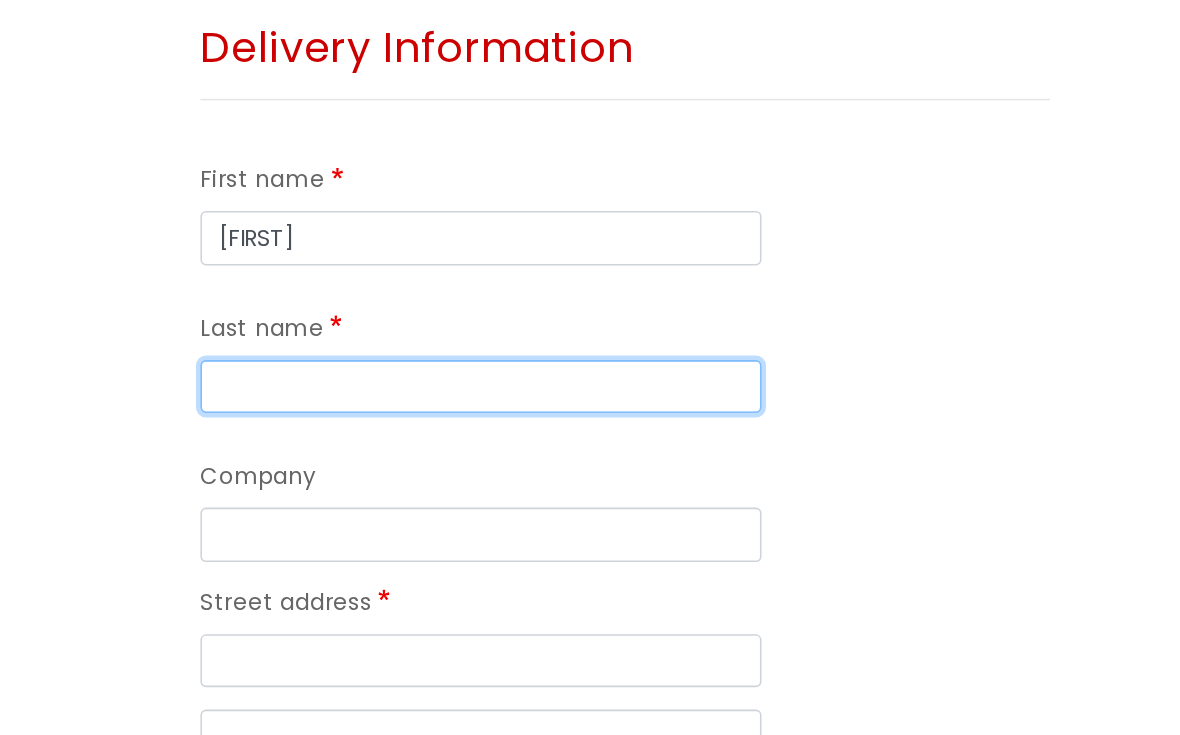 click on "Last name" at bounding box center (300, 494) 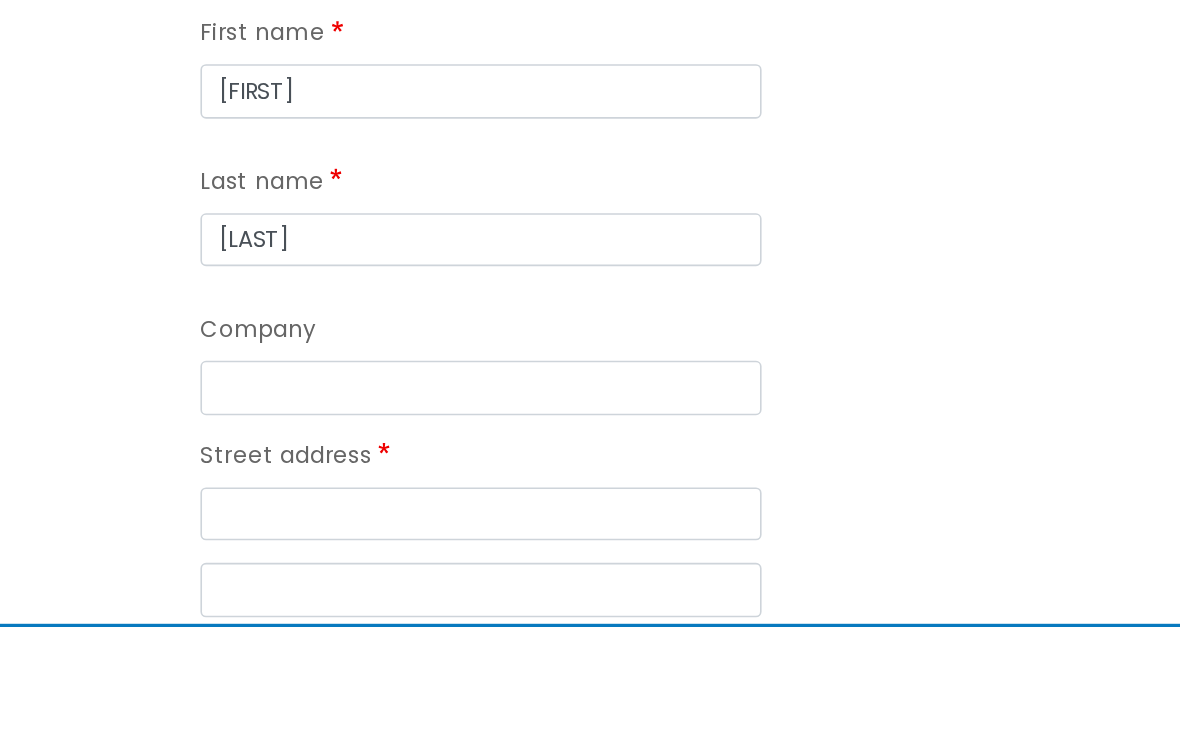 scroll, scrollTop: 1232, scrollLeft: 0, axis: vertical 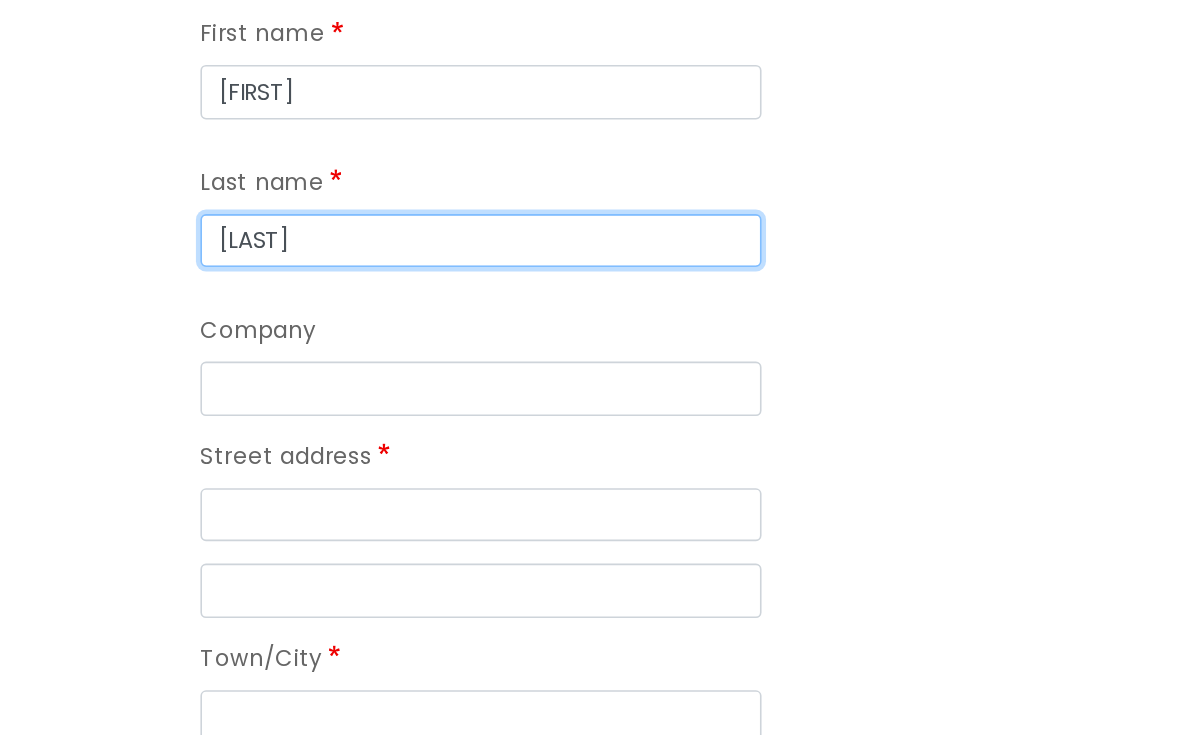 type on "Farina" 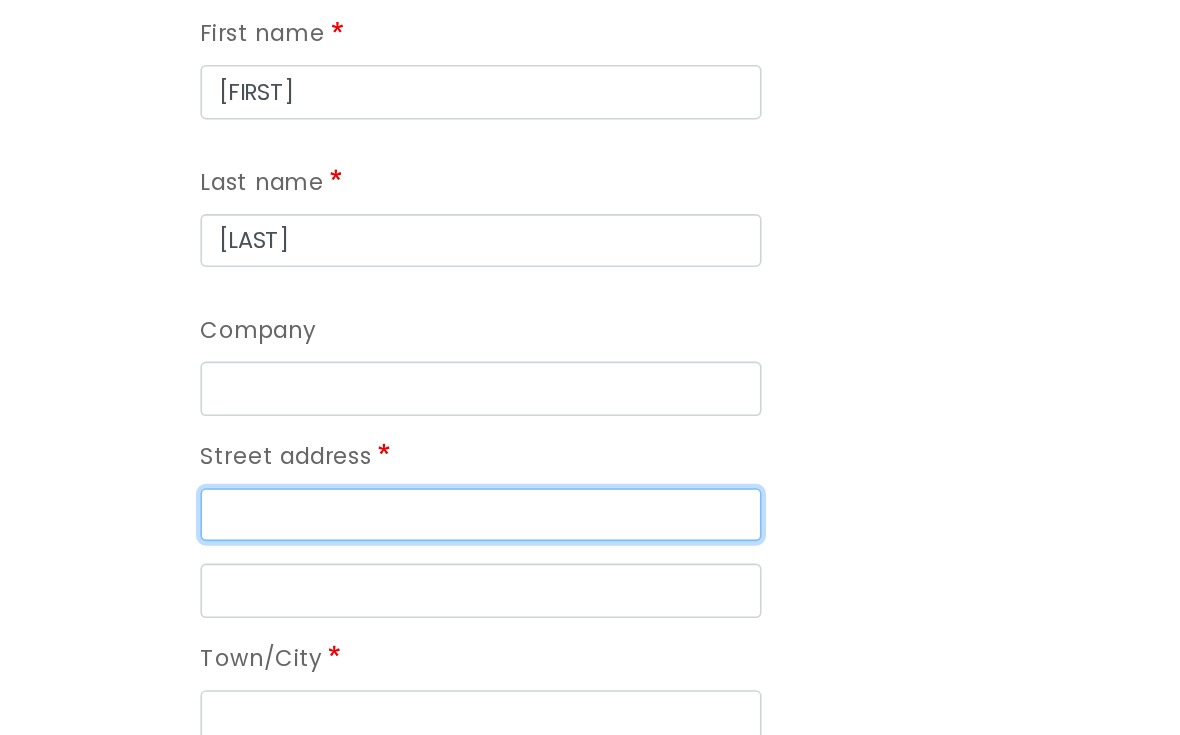 click on "Street address" at bounding box center (300, 574) 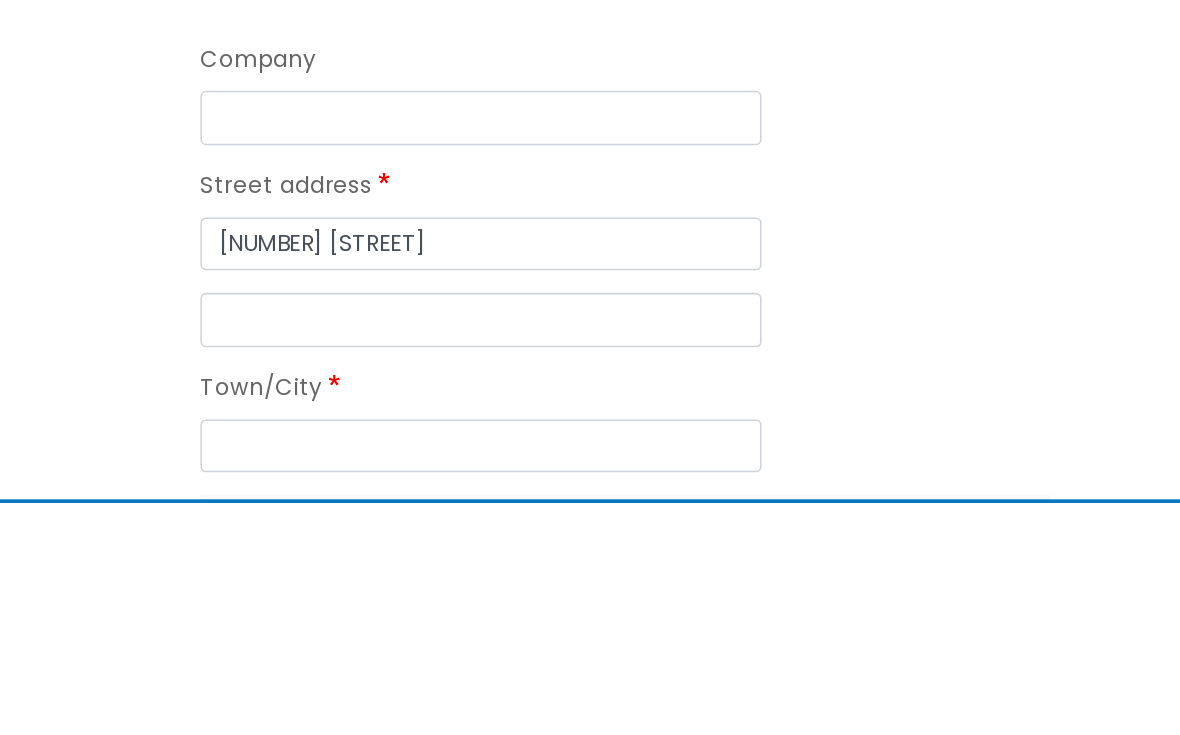 scroll, scrollTop: 1401, scrollLeft: 0, axis: vertical 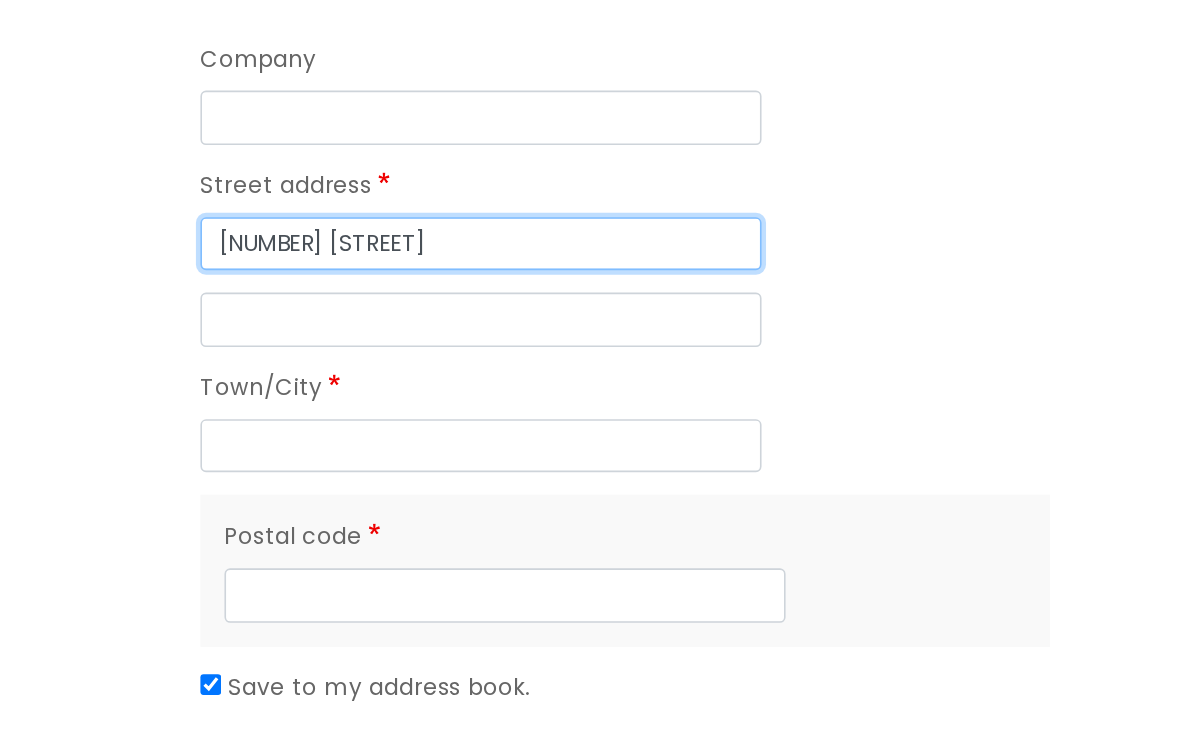 type on "8 Valley View Road" 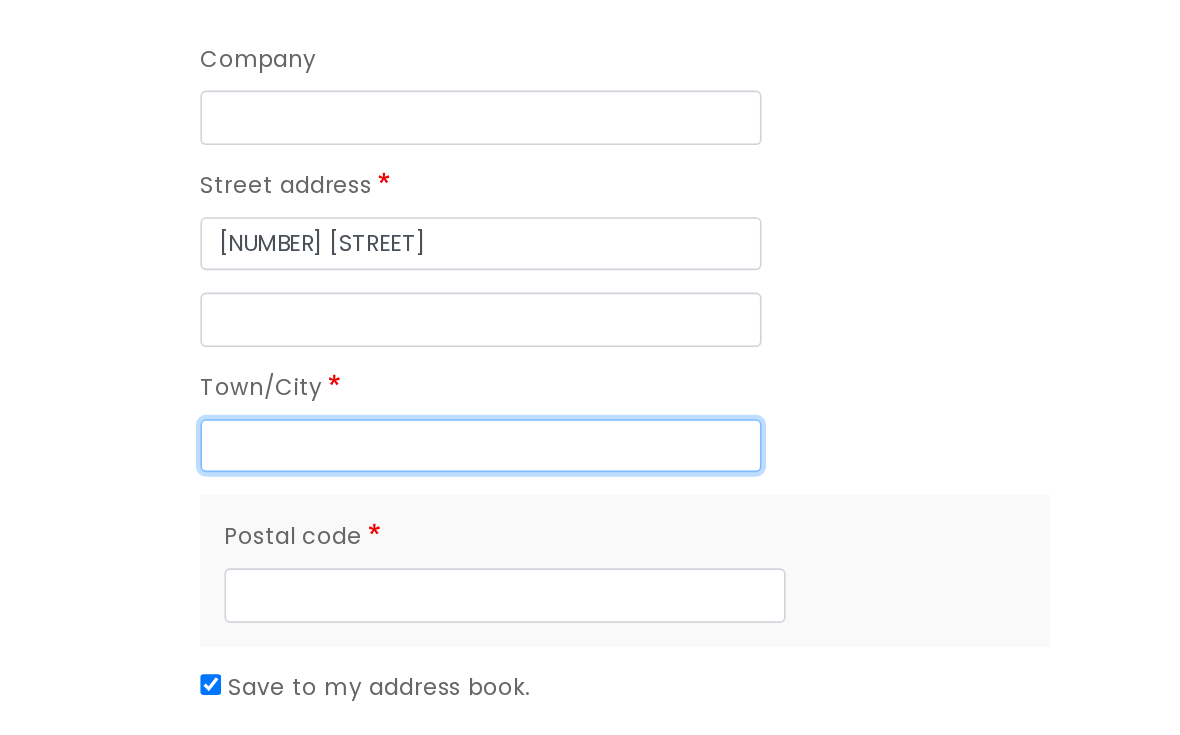 click on "Town/City" at bounding box center (300, 531) 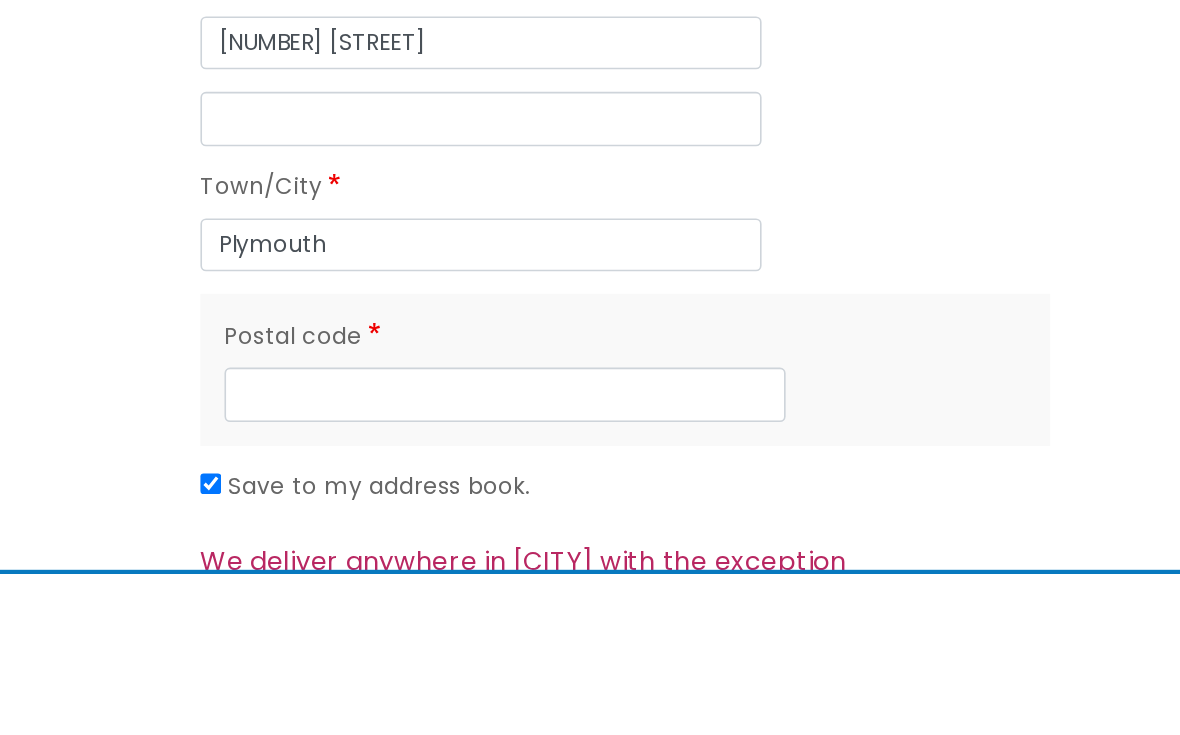 scroll, scrollTop: 1526, scrollLeft: 0, axis: vertical 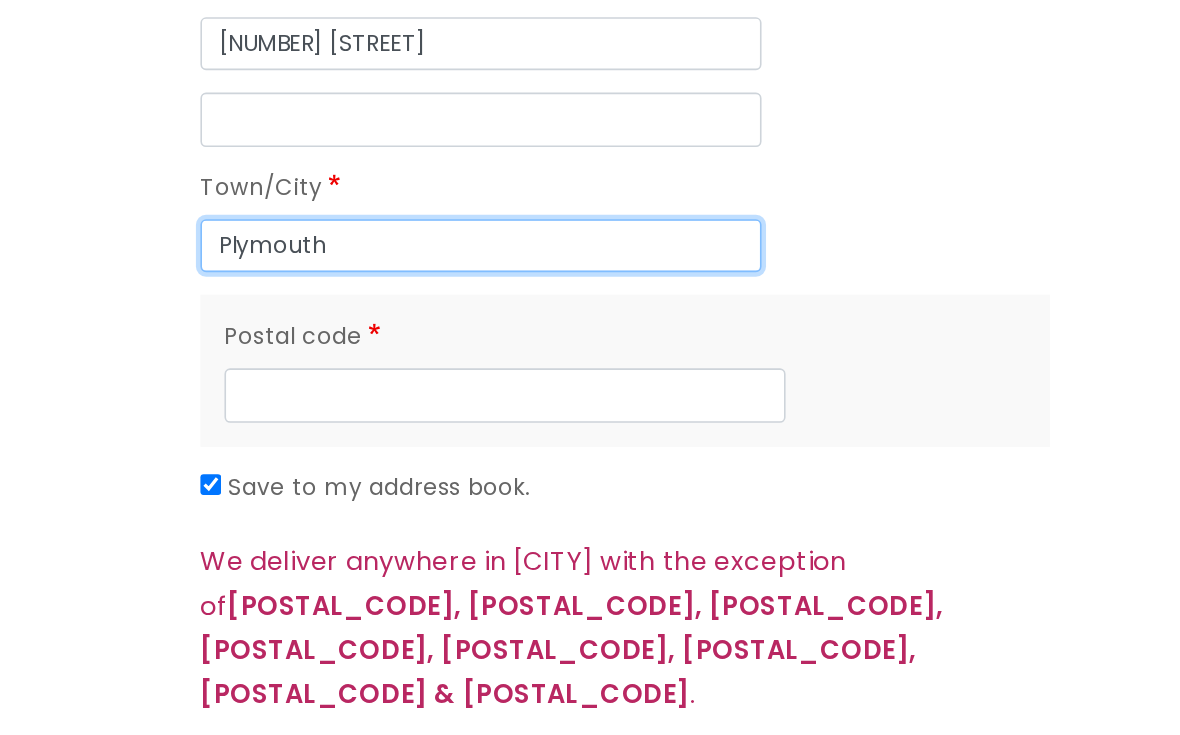type on "Plymouth" 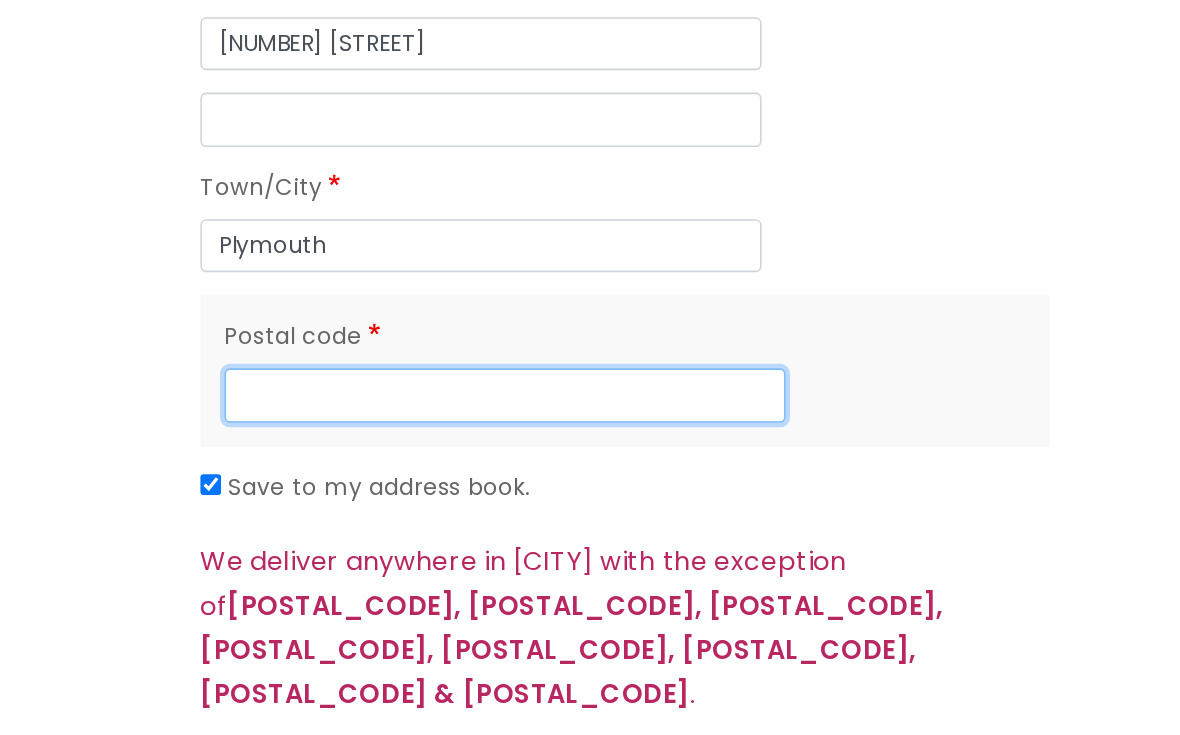 click on "Postal code" at bounding box center [315, 499] 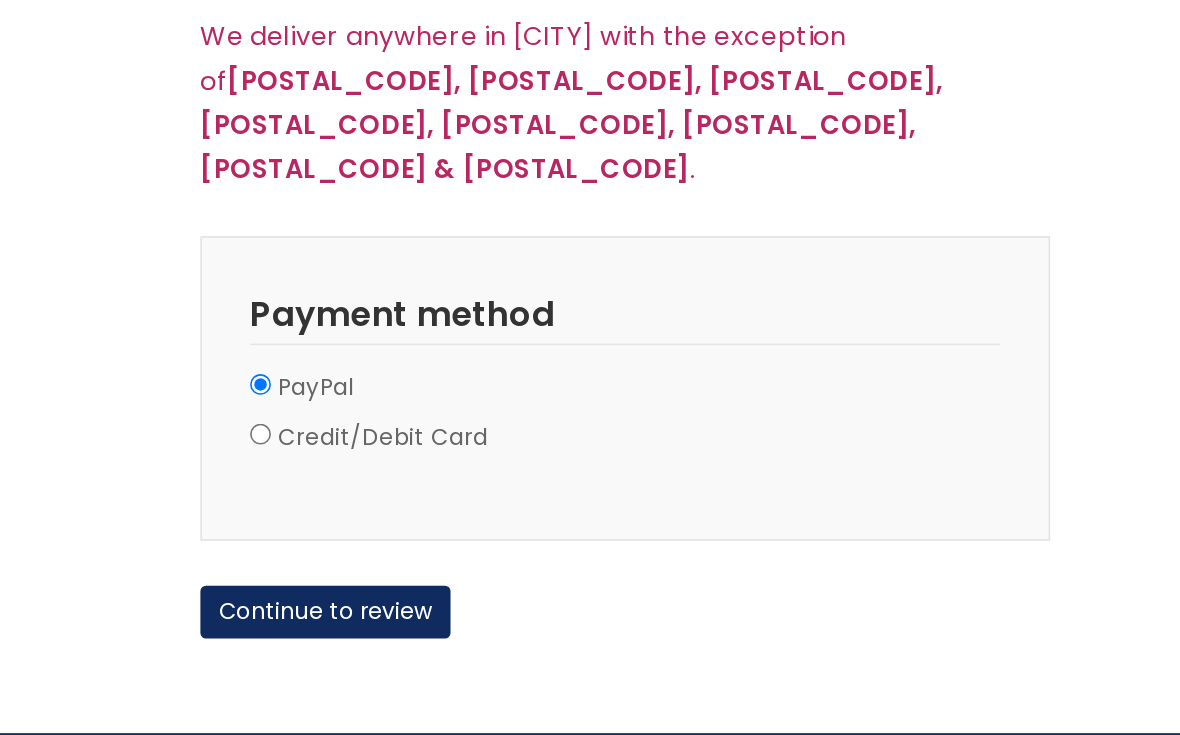 scroll, scrollTop: 1861, scrollLeft: 0, axis: vertical 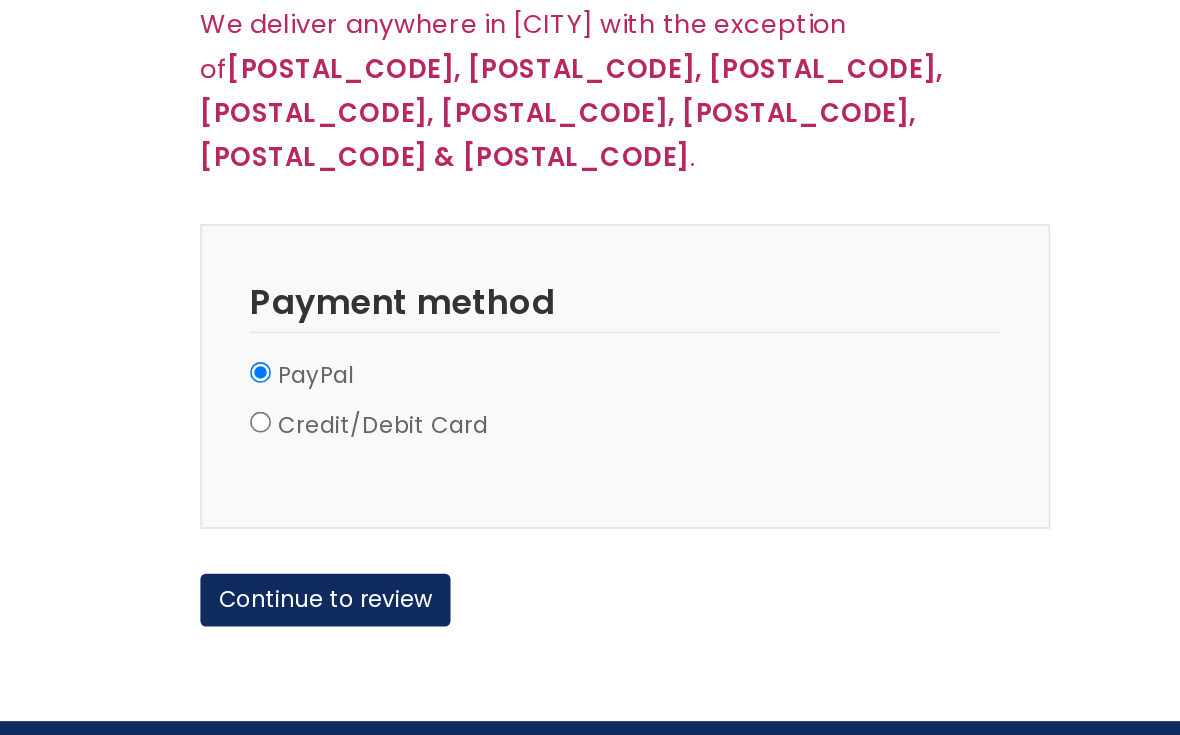 type on "PL3 6QJ" 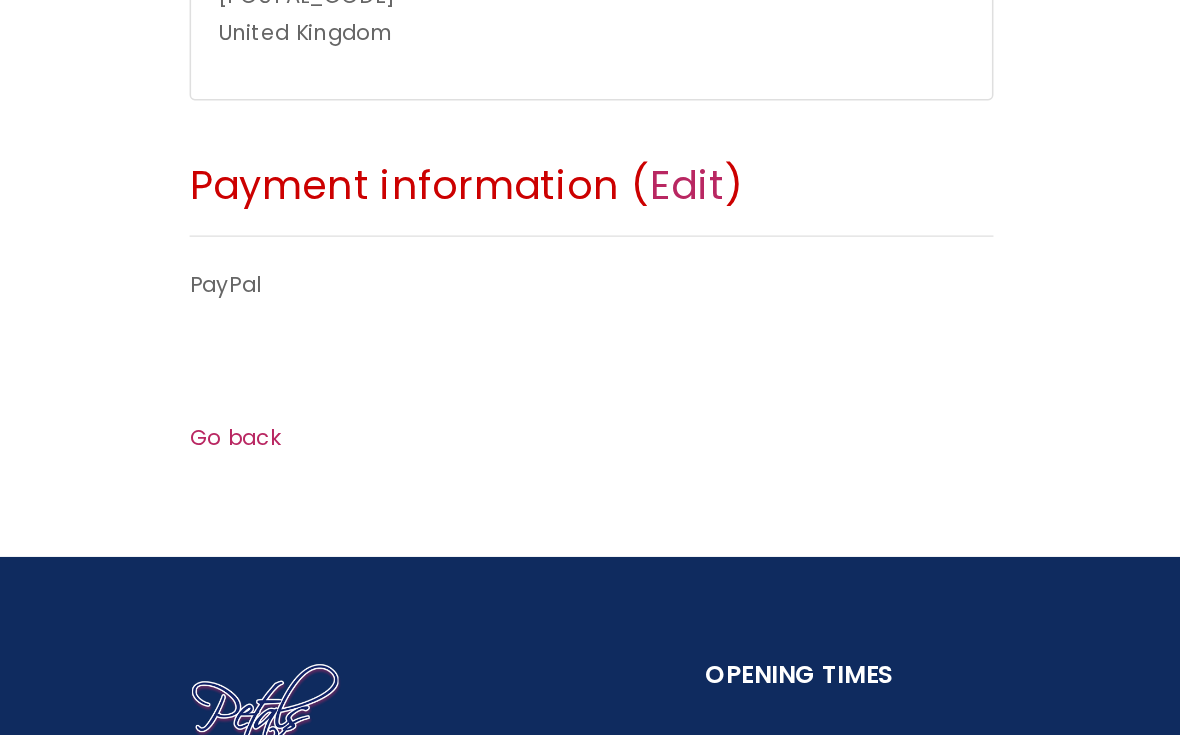scroll, scrollTop: 697, scrollLeft: 0, axis: vertical 